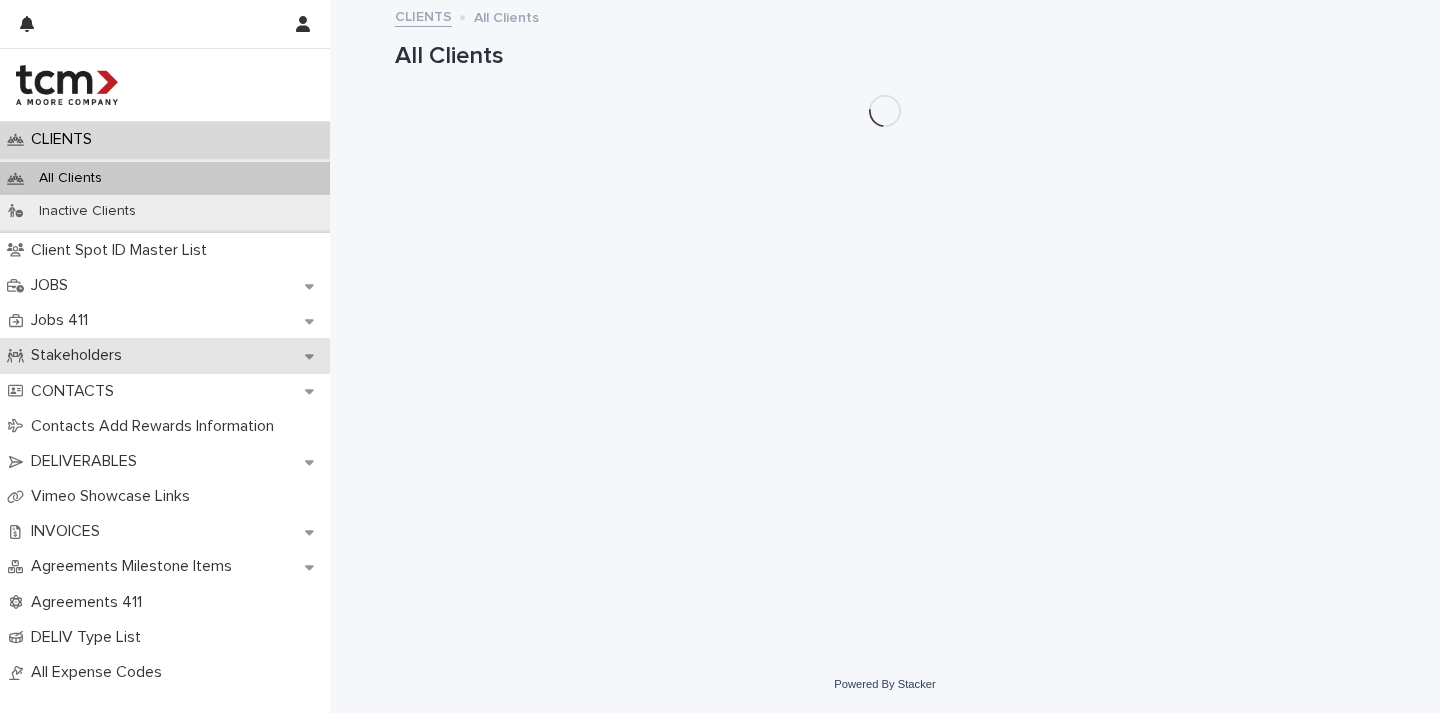 scroll, scrollTop: 0, scrollLeft: 0, axis: both 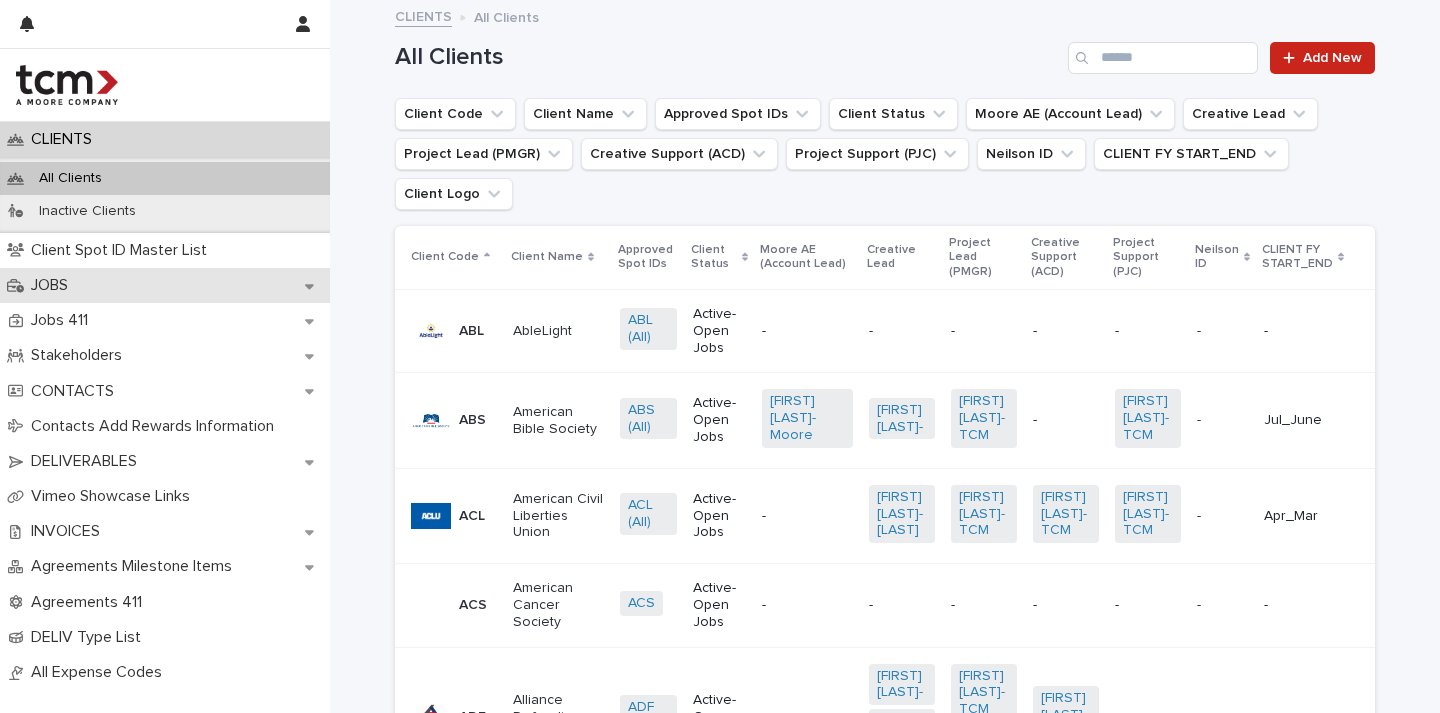 click on "JOBS" at bounding box center (165, 285) 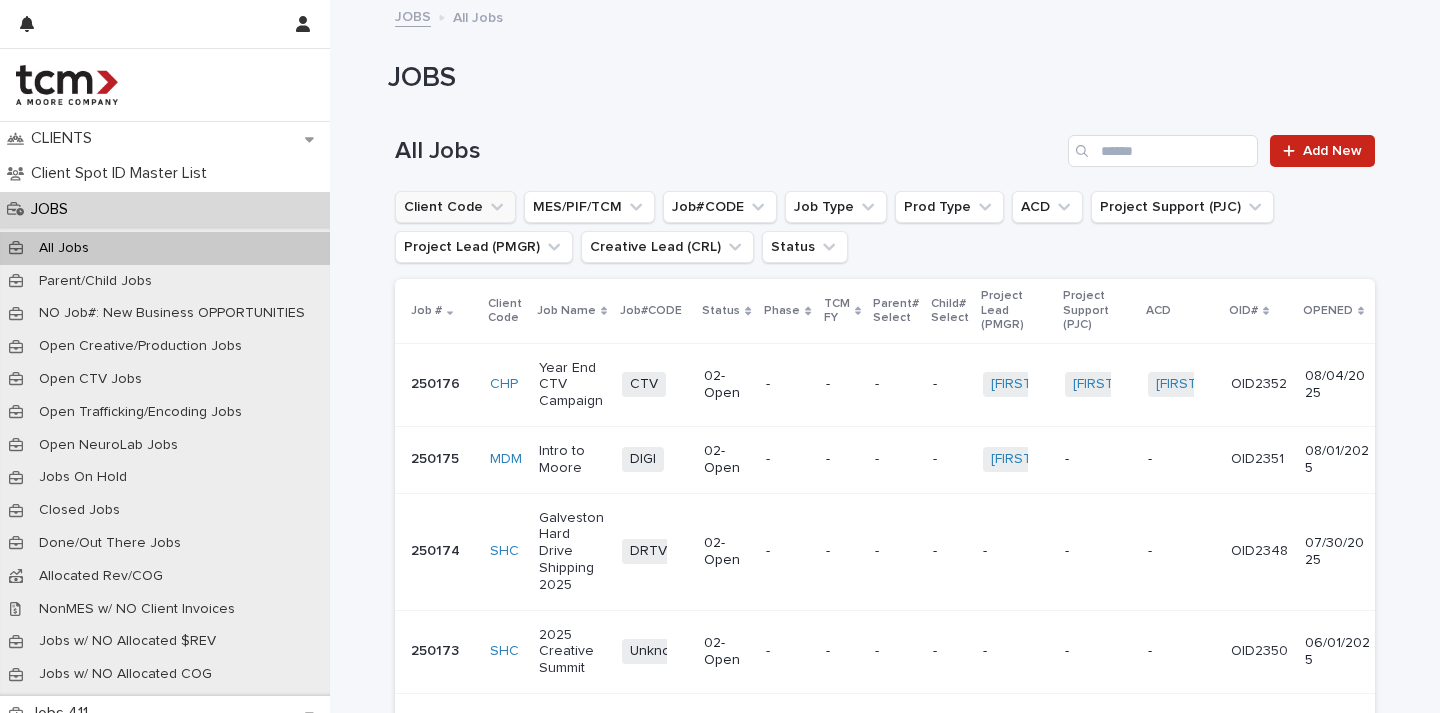 click on "Client Code" at bounding box center [455, 207] 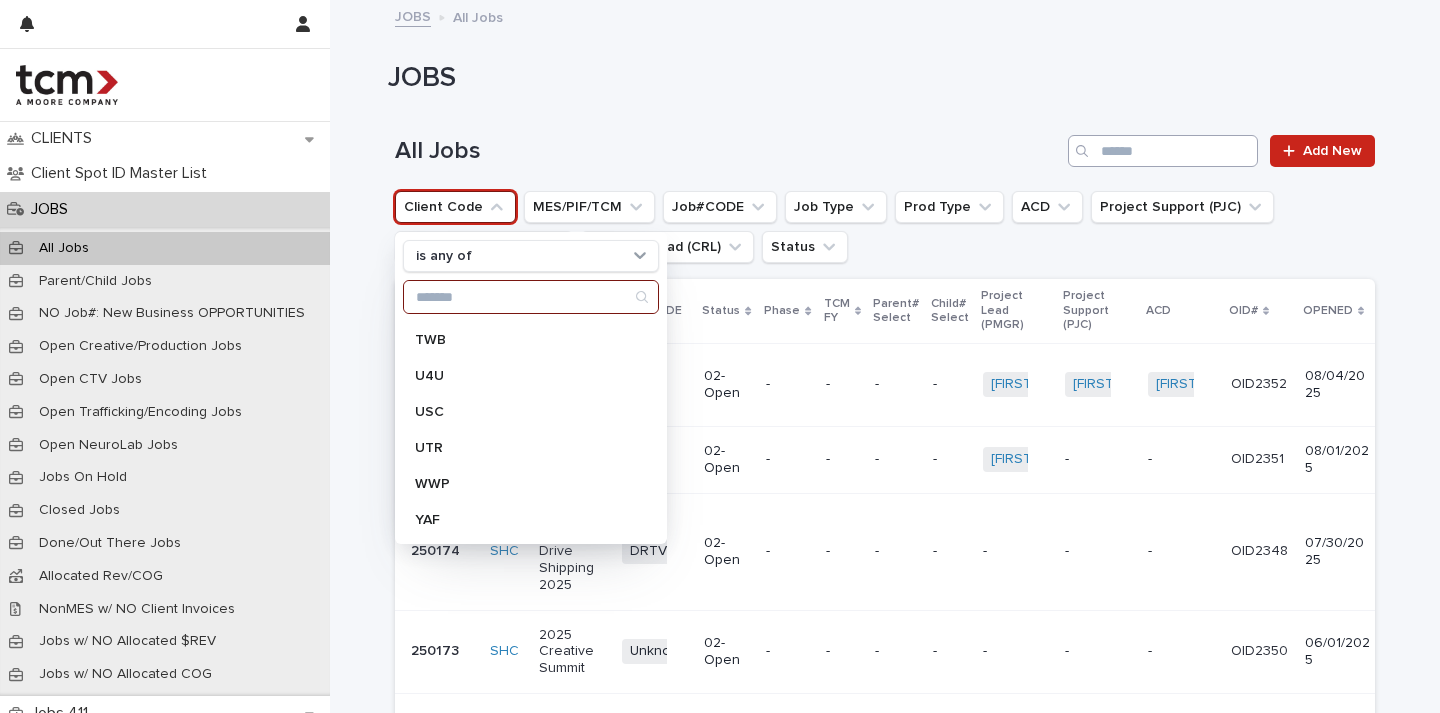 scroll, scrollTop: 1580, scrollLeft: 0, axis: vertical 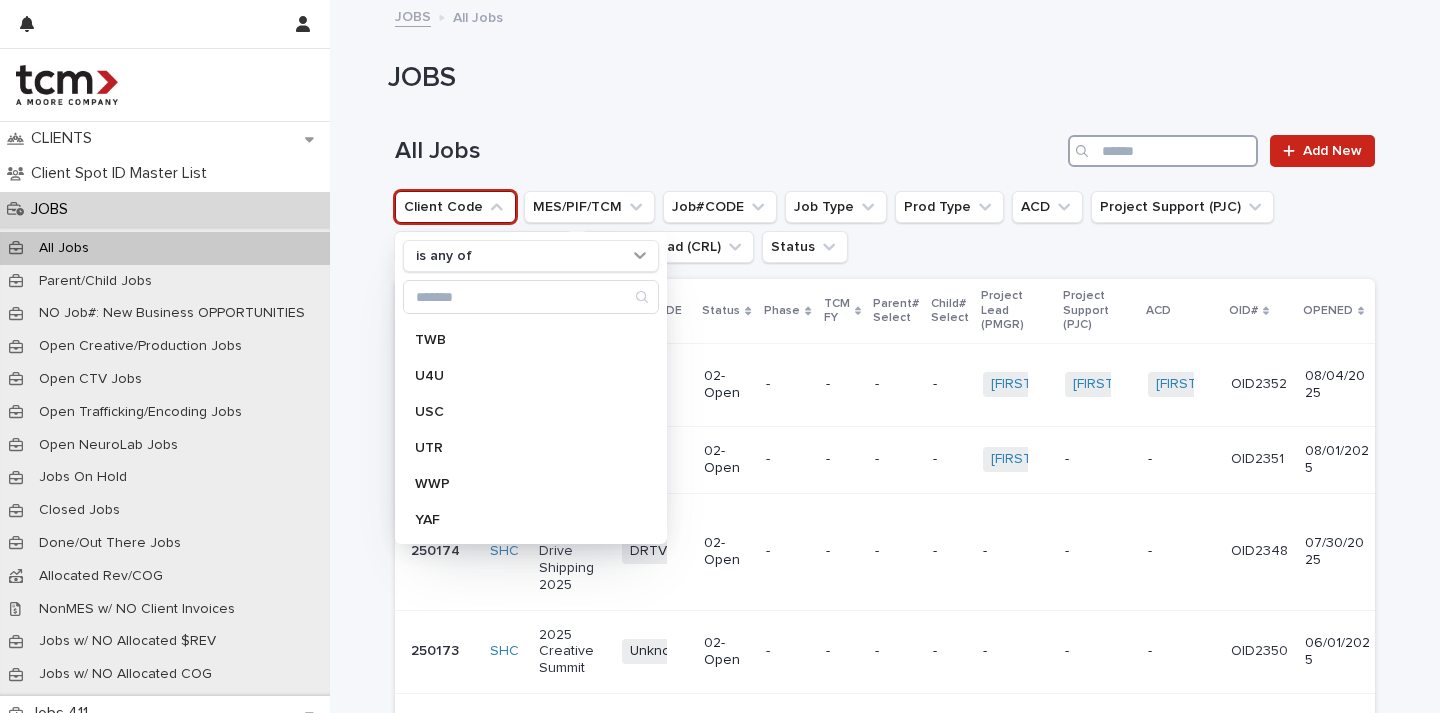 click at bounding box center (1163, 151) 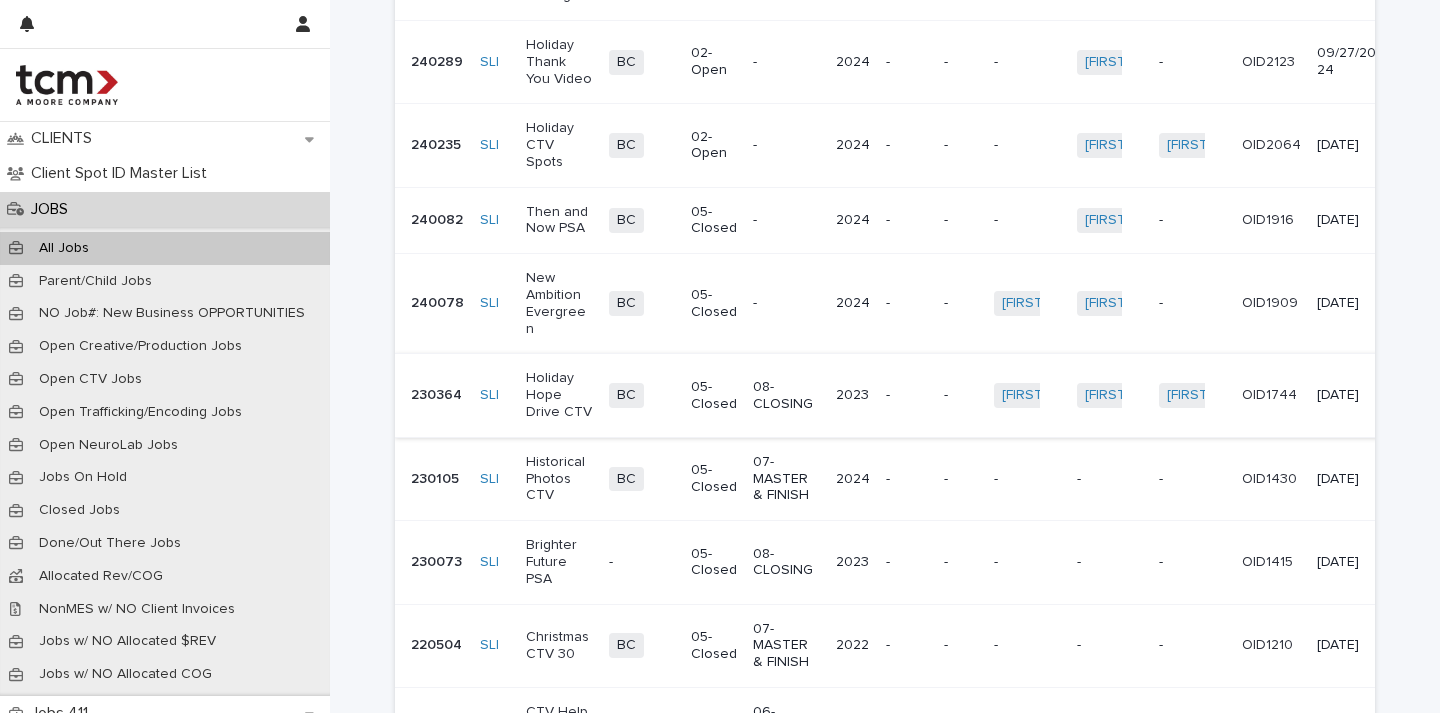 scroll, scrollTop: 792, scrollLeft: 0, axis: vertical 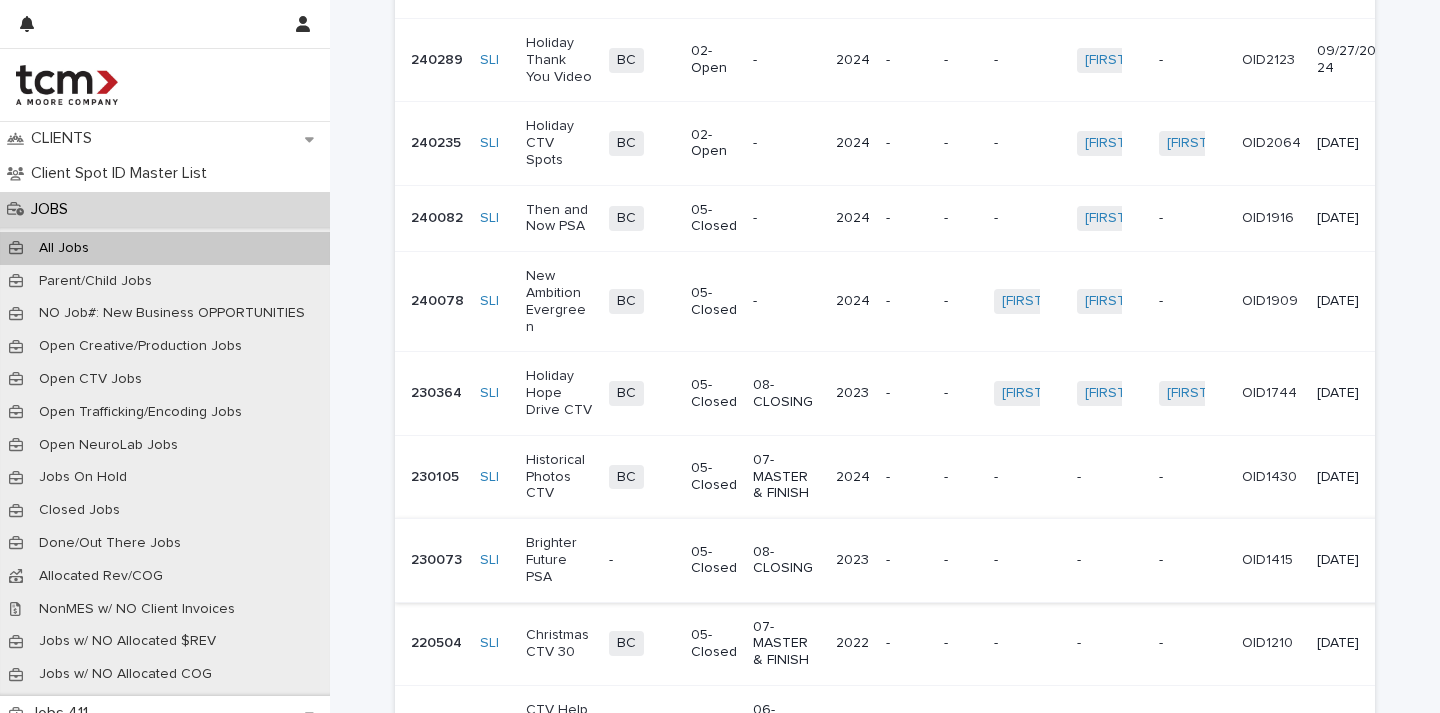 type on "***" 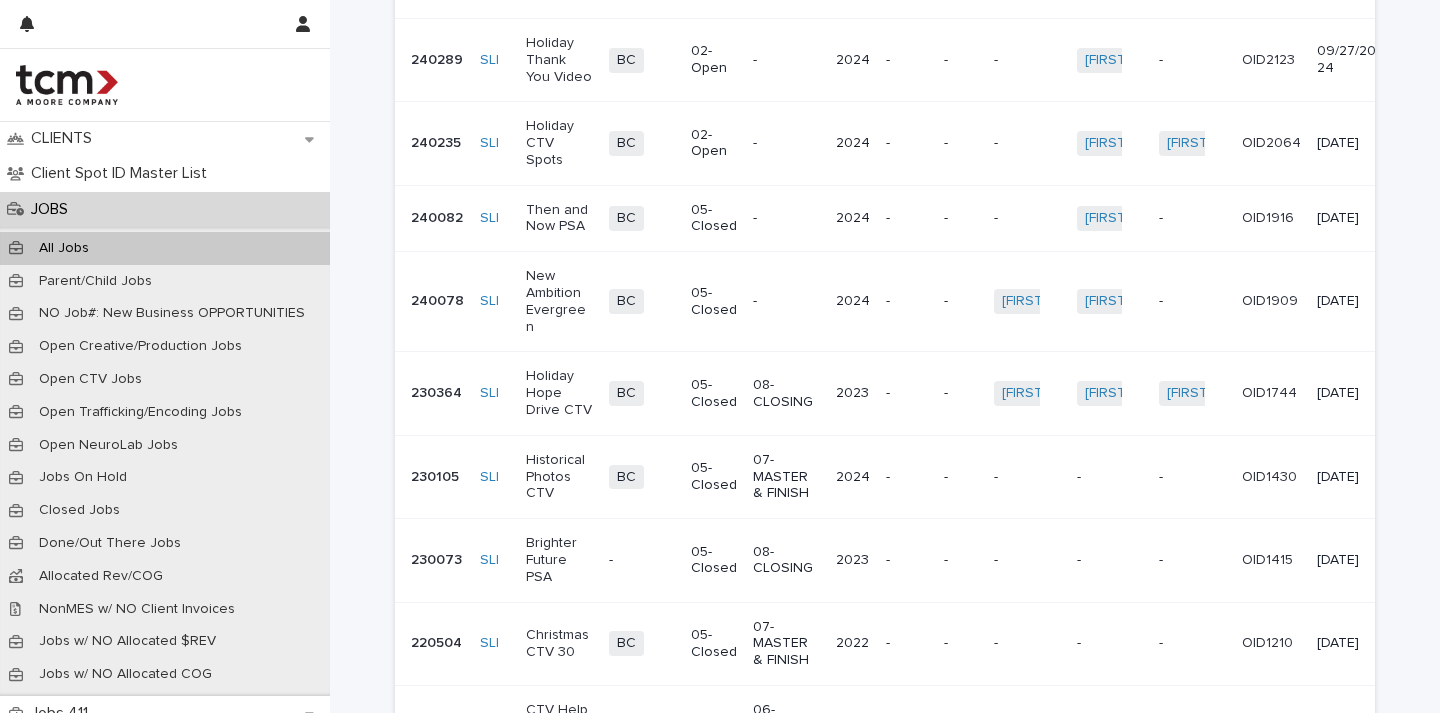 click on "Brighter Future PSA" at bounding box center (559, 560) 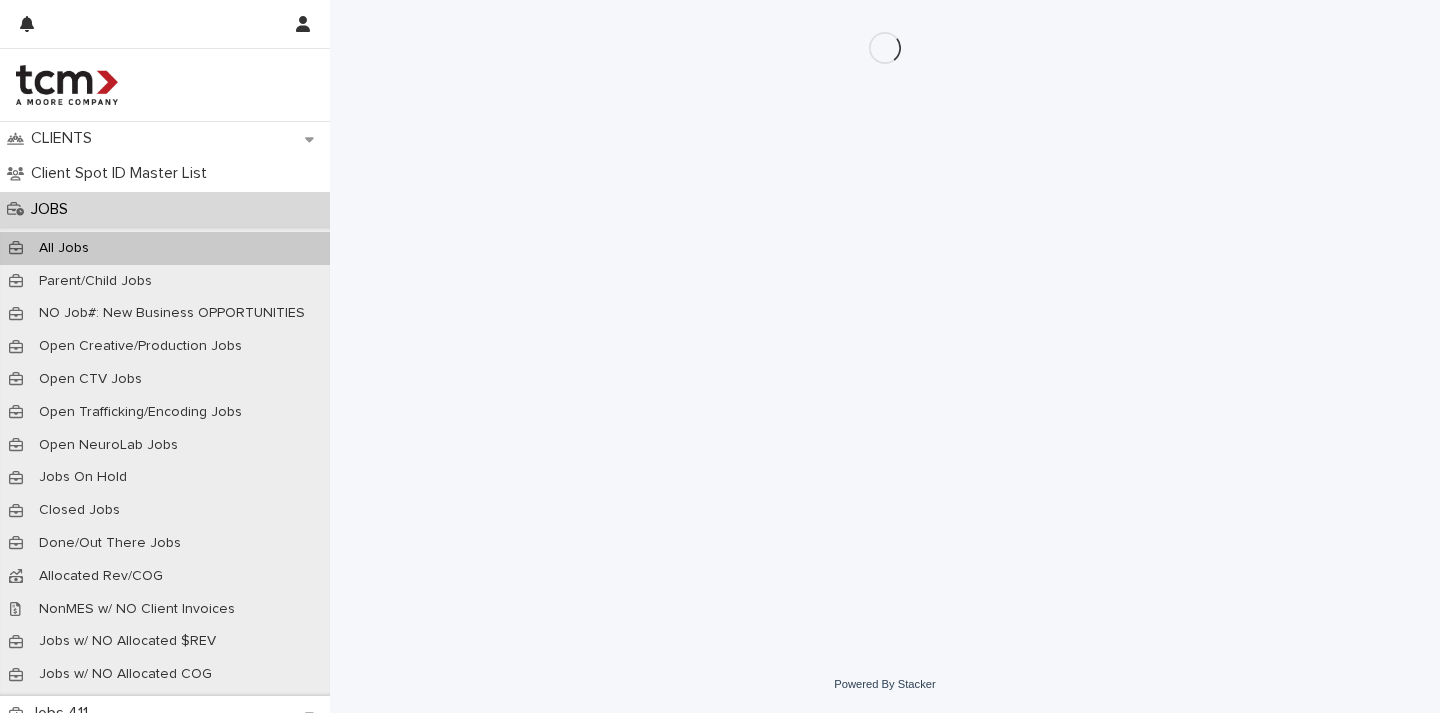 scroll, scrollTop: 0, scrollLeft: 0, axis: both 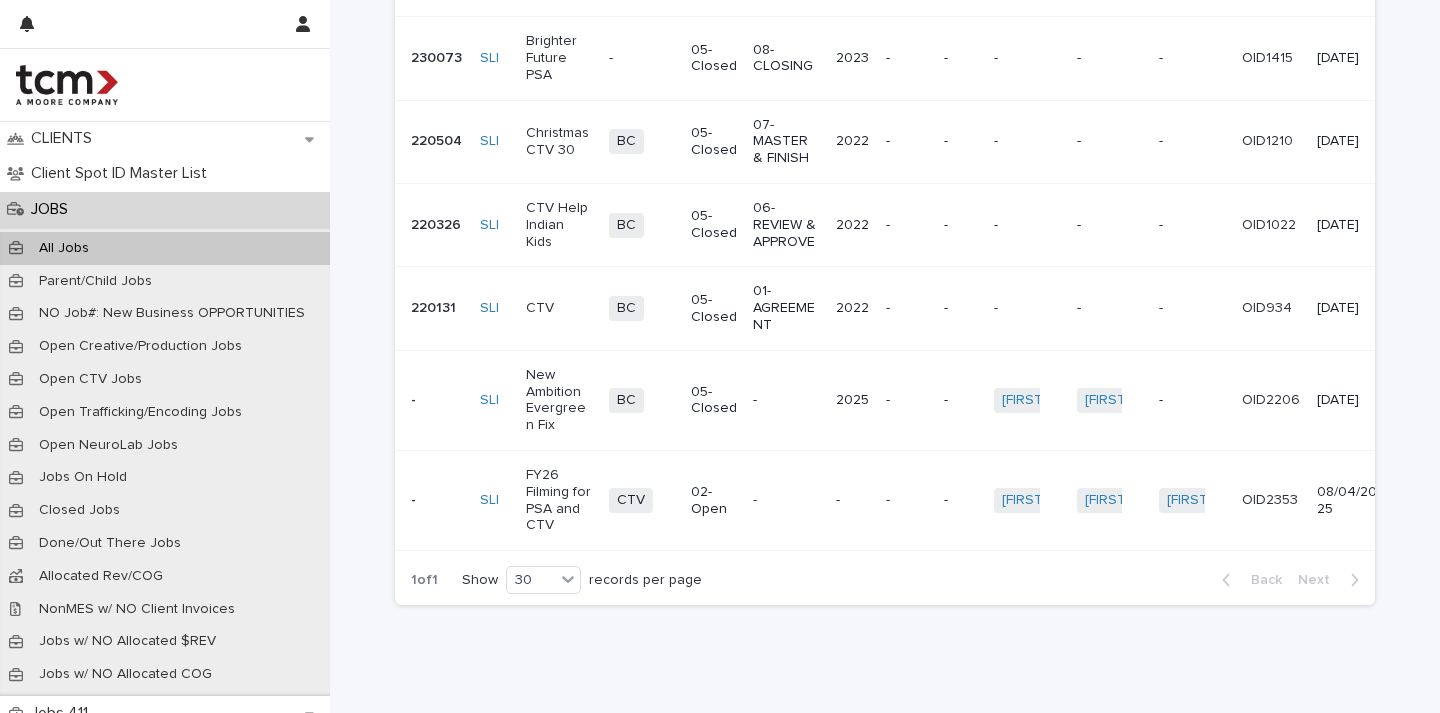click on "CTV" at bounding box center (559, 308) 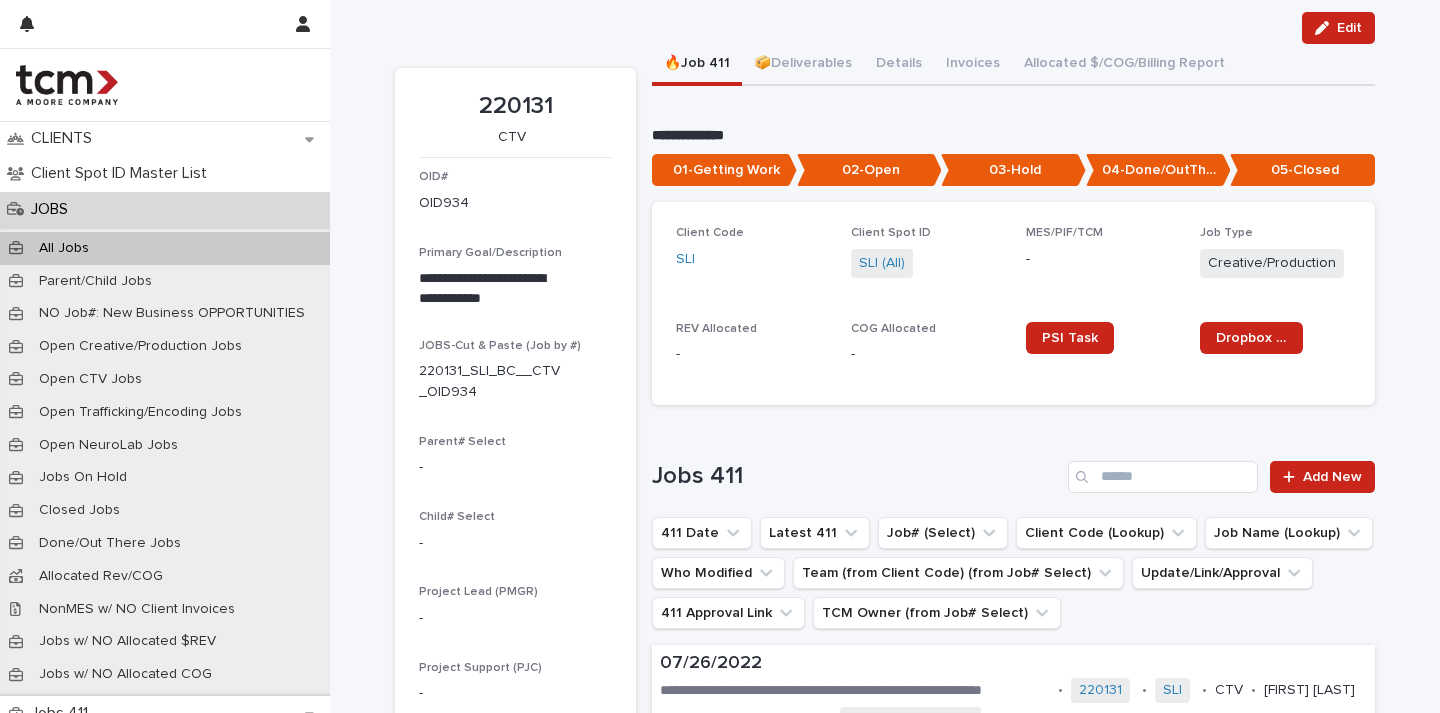 scroll, scrollTop: 33, scrollLeft: 0, axis: vertical 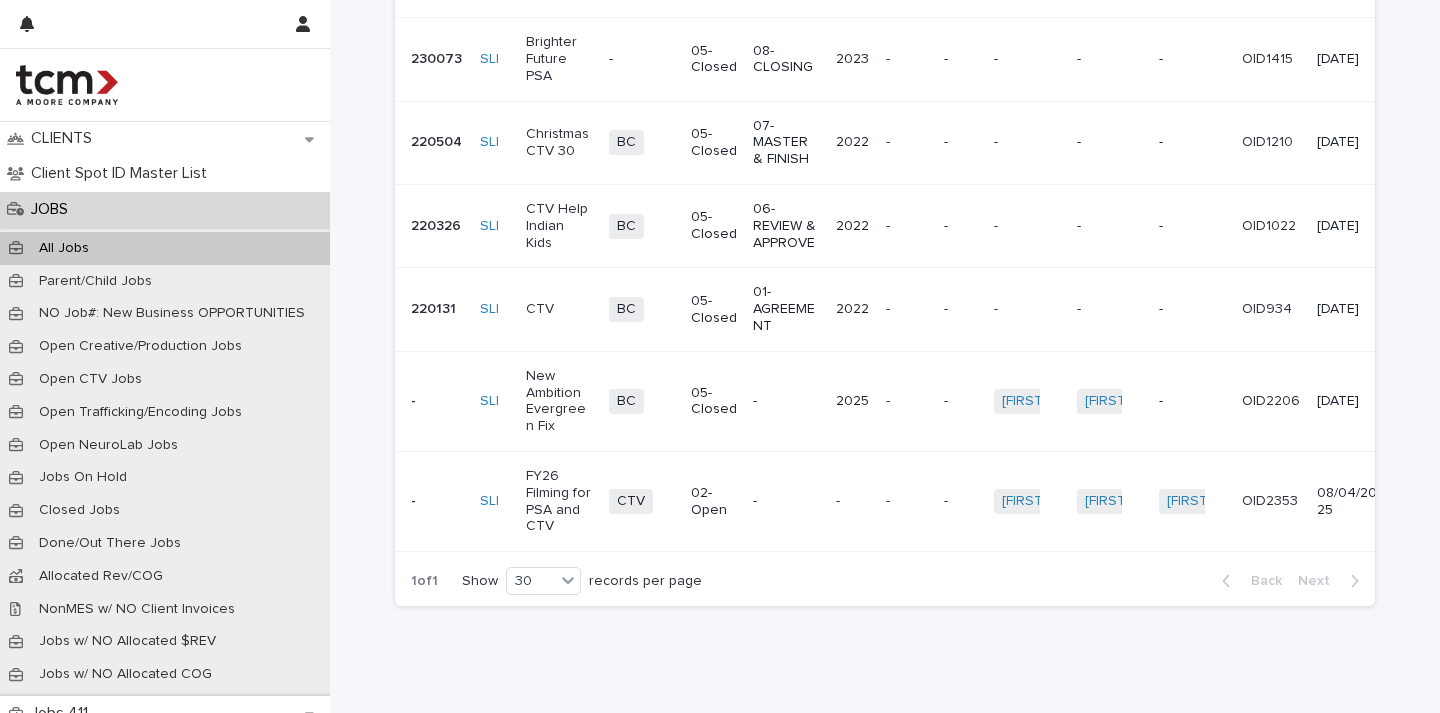 click on "New Ambition Evergreen Fix" at bounding box center [559, 401] 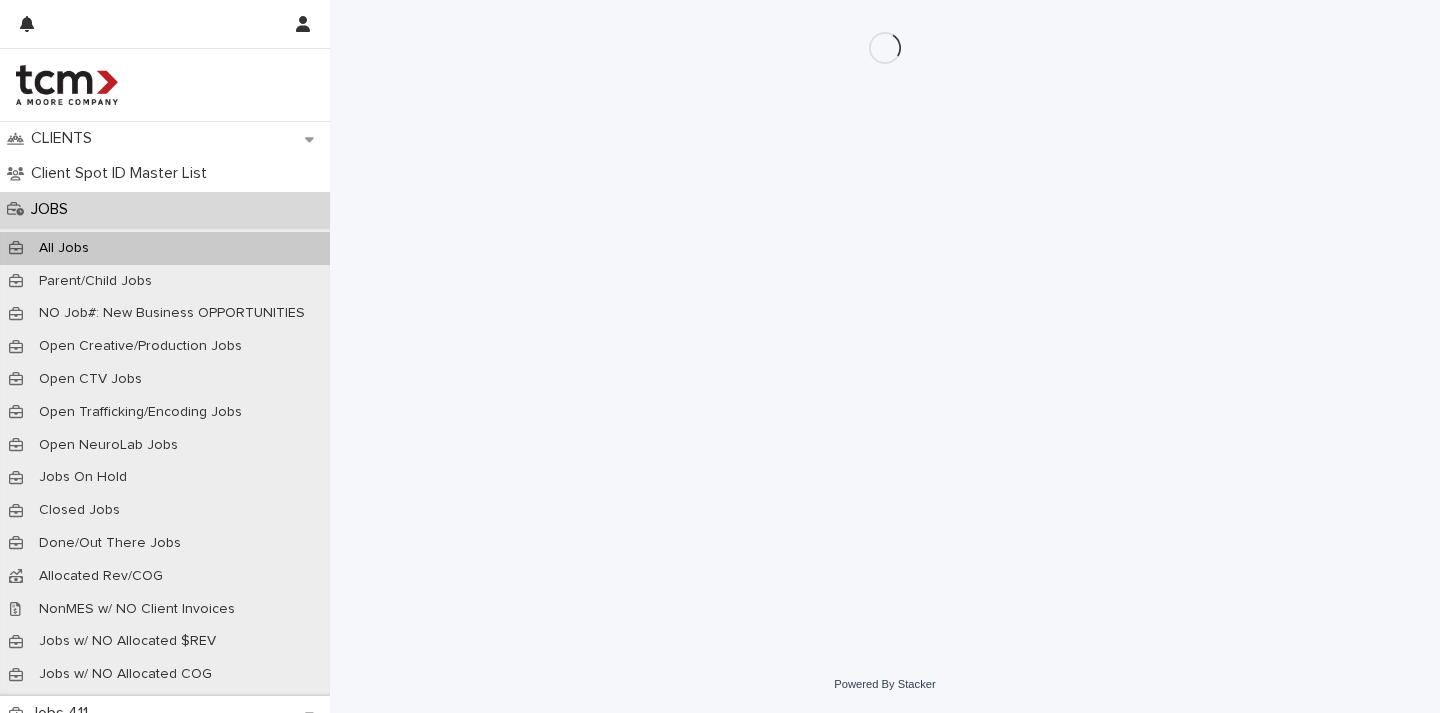 scroll, scrollTop: 0, scrollLeft: 0, axis: both 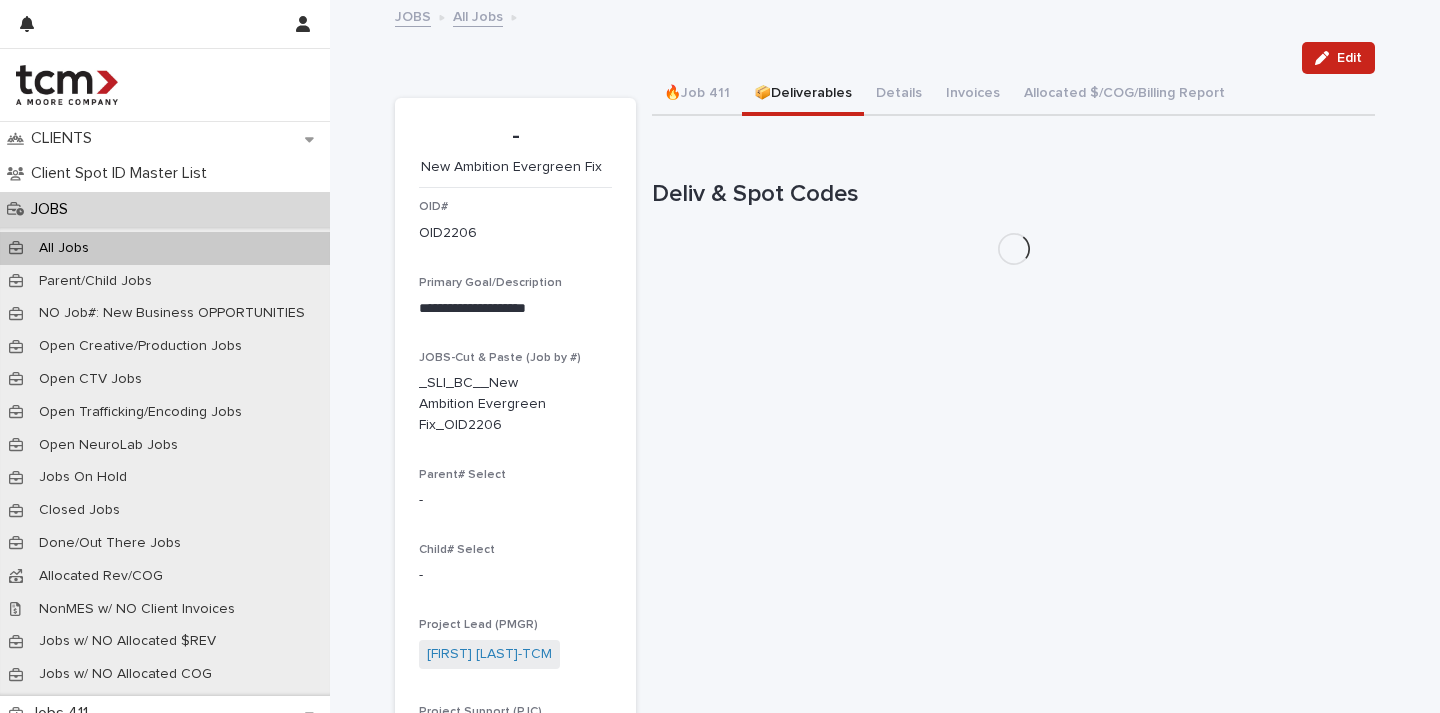 click on "📦Deliverables" at bounding box center (803, 95) 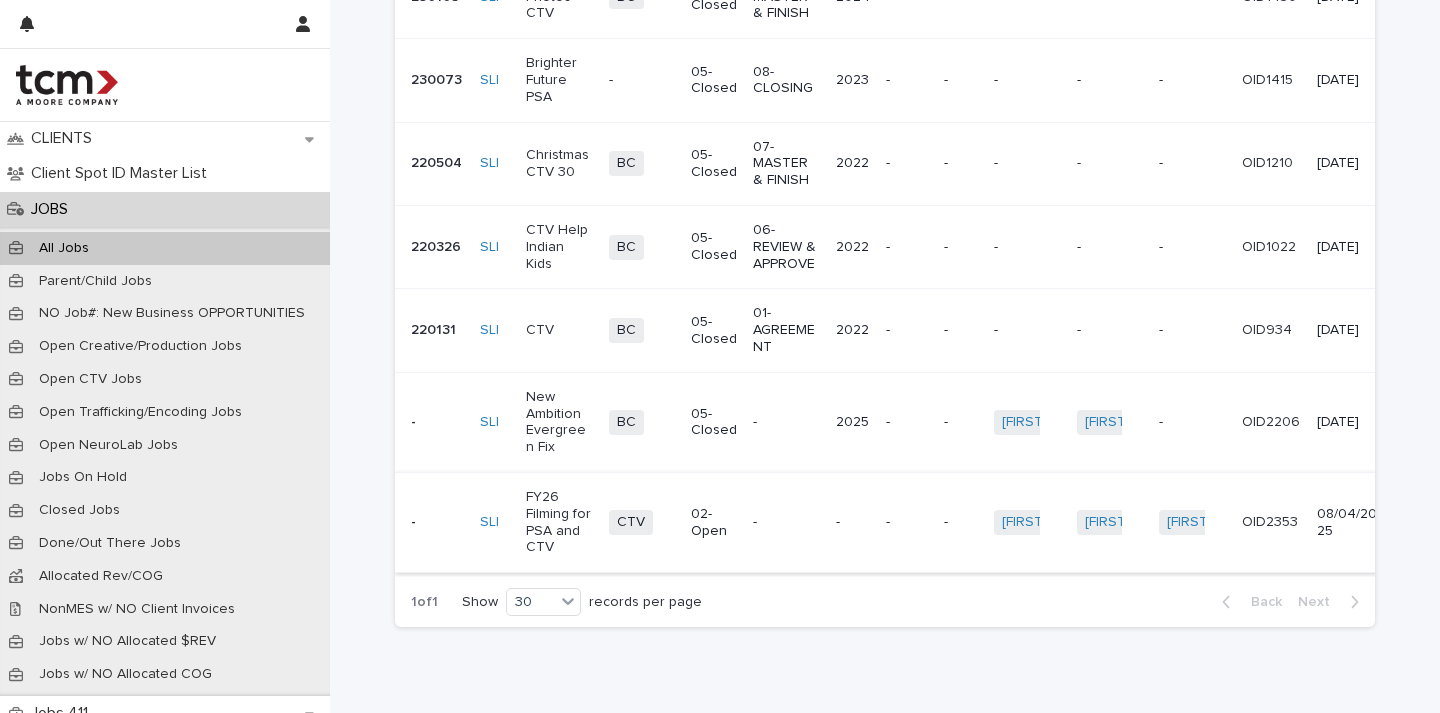 scroll, scrollTop: 1270, scrollLeft: 0, axis: vertical 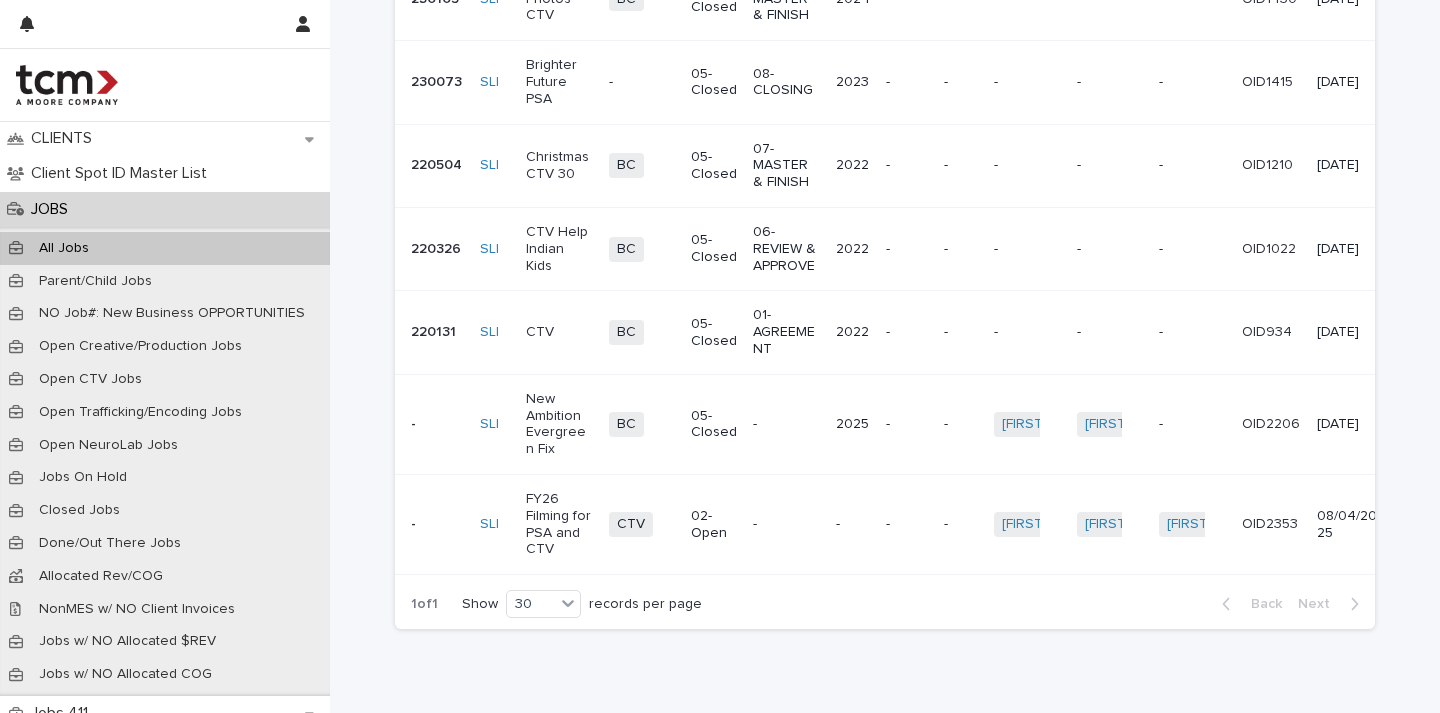 click on "CTV" at bounding box center (559, 332) 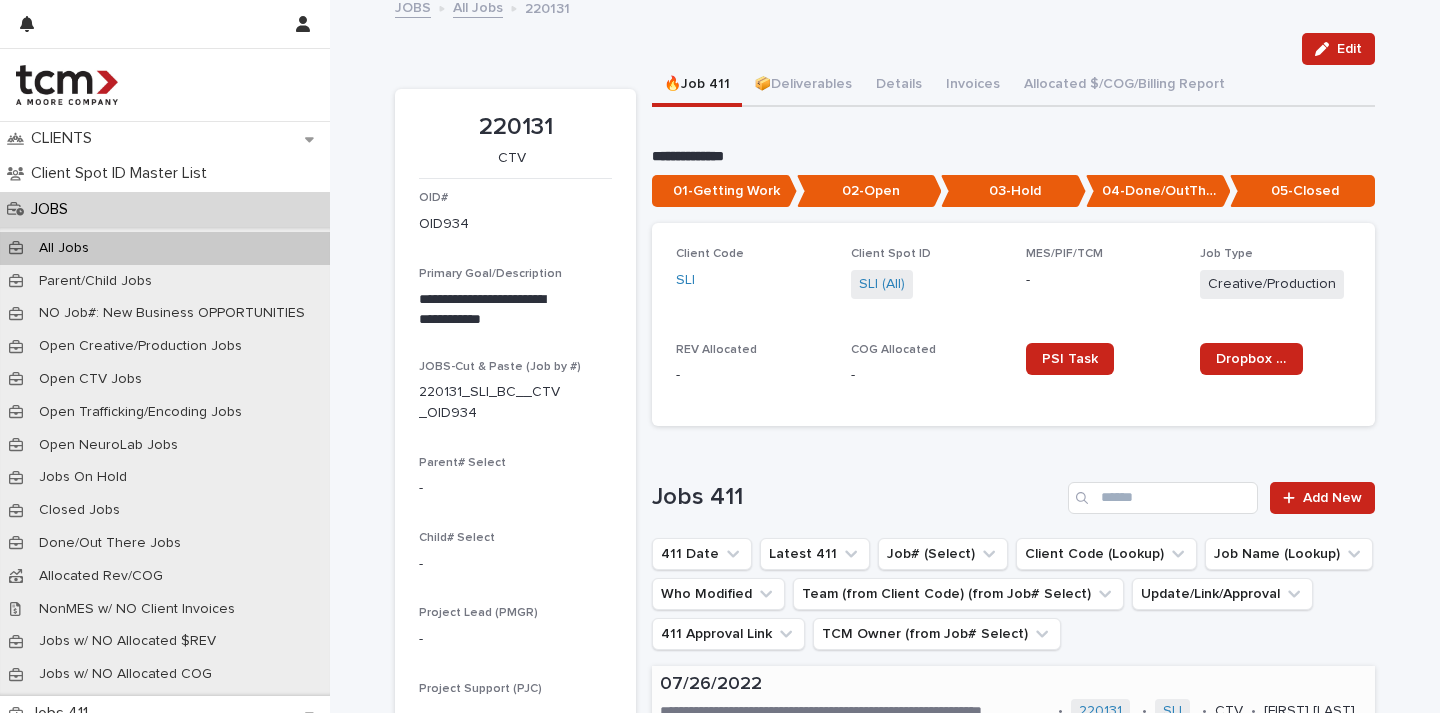 scroll, scrollTop: 7, scrollLeft: 0, axis: vertical 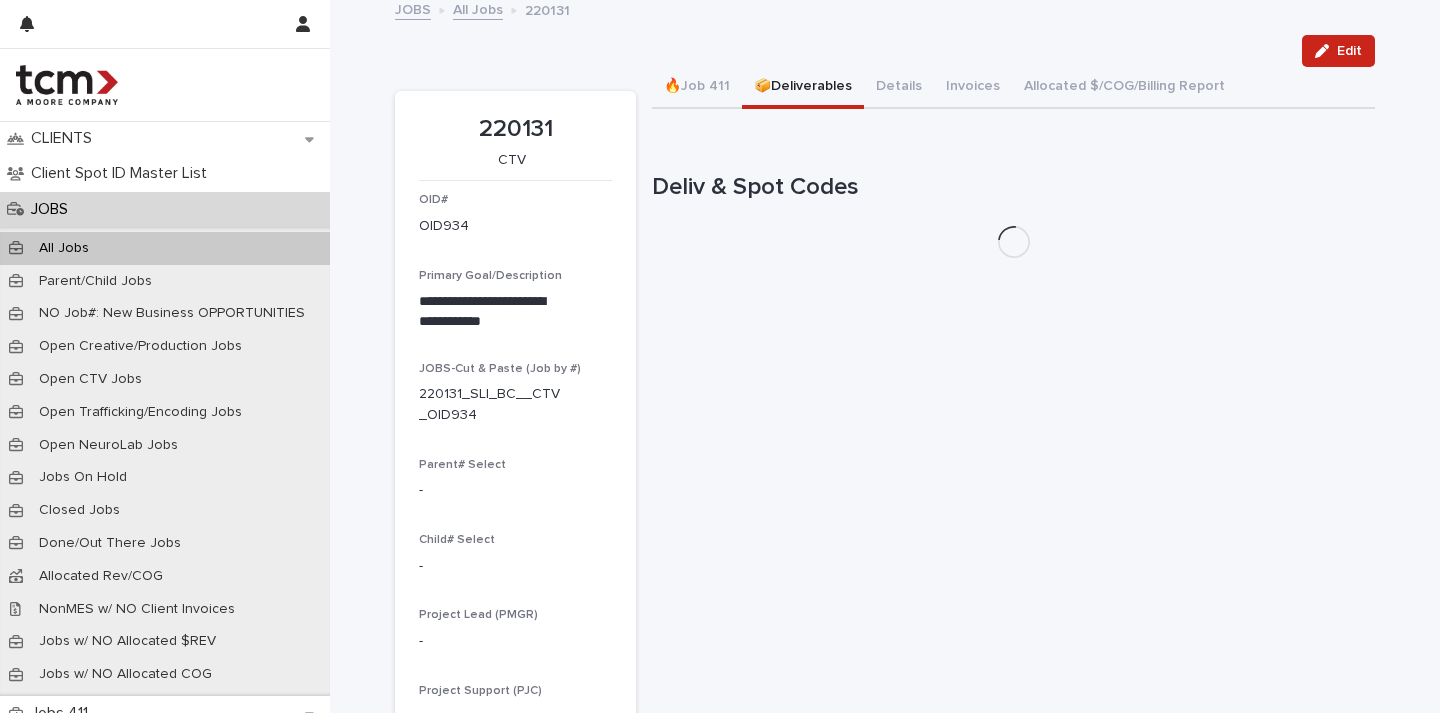 click on "📦Deliverables" at bounding box center (803, 88) 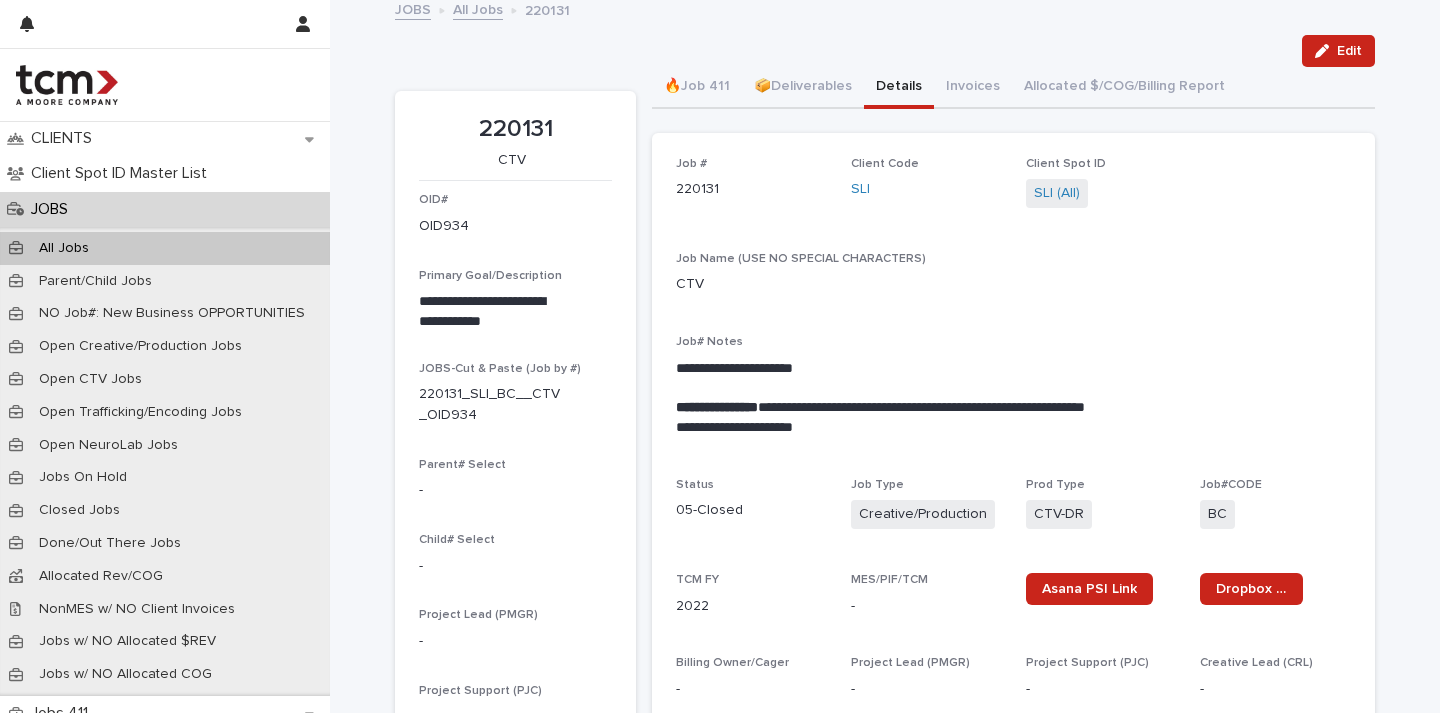 click on "Details" at bounding box center [899, 88] 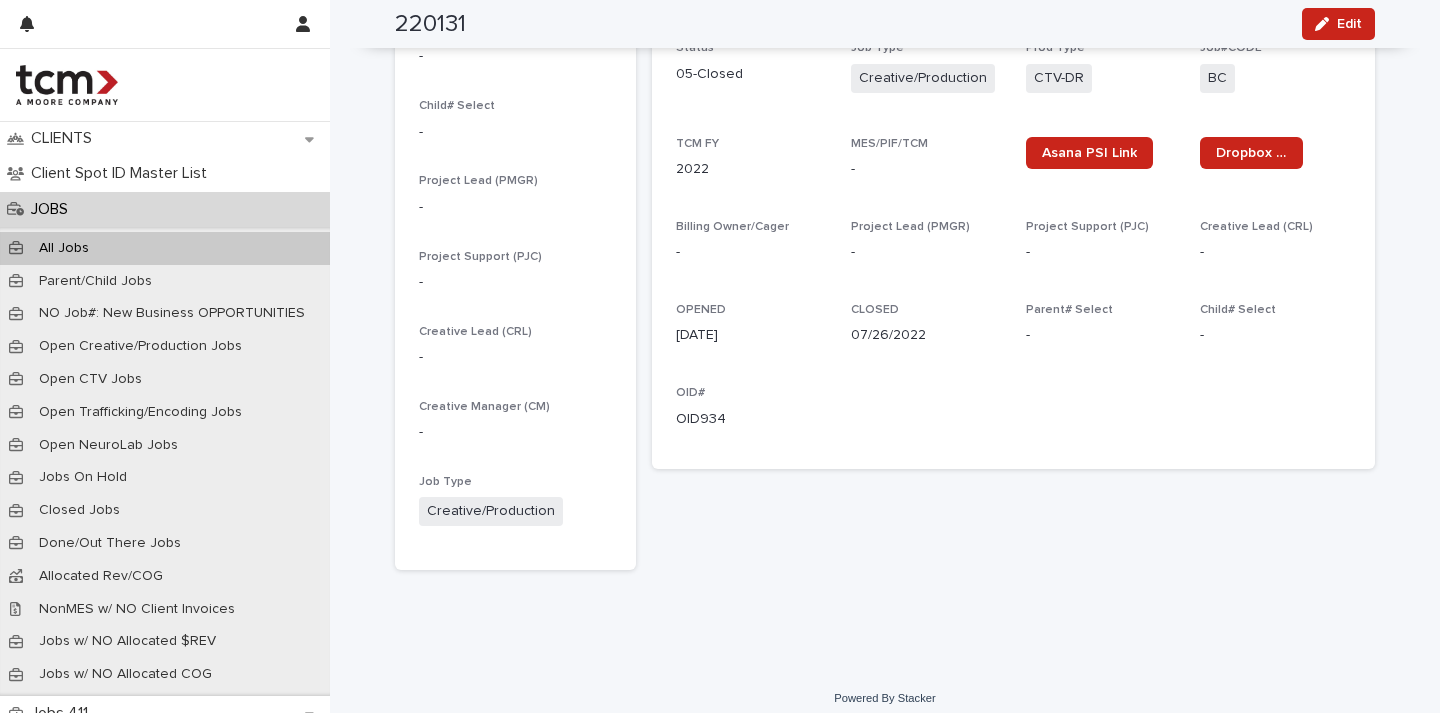 scroll, scrollTop: 440, scrollLeft: 0, axis: vertical 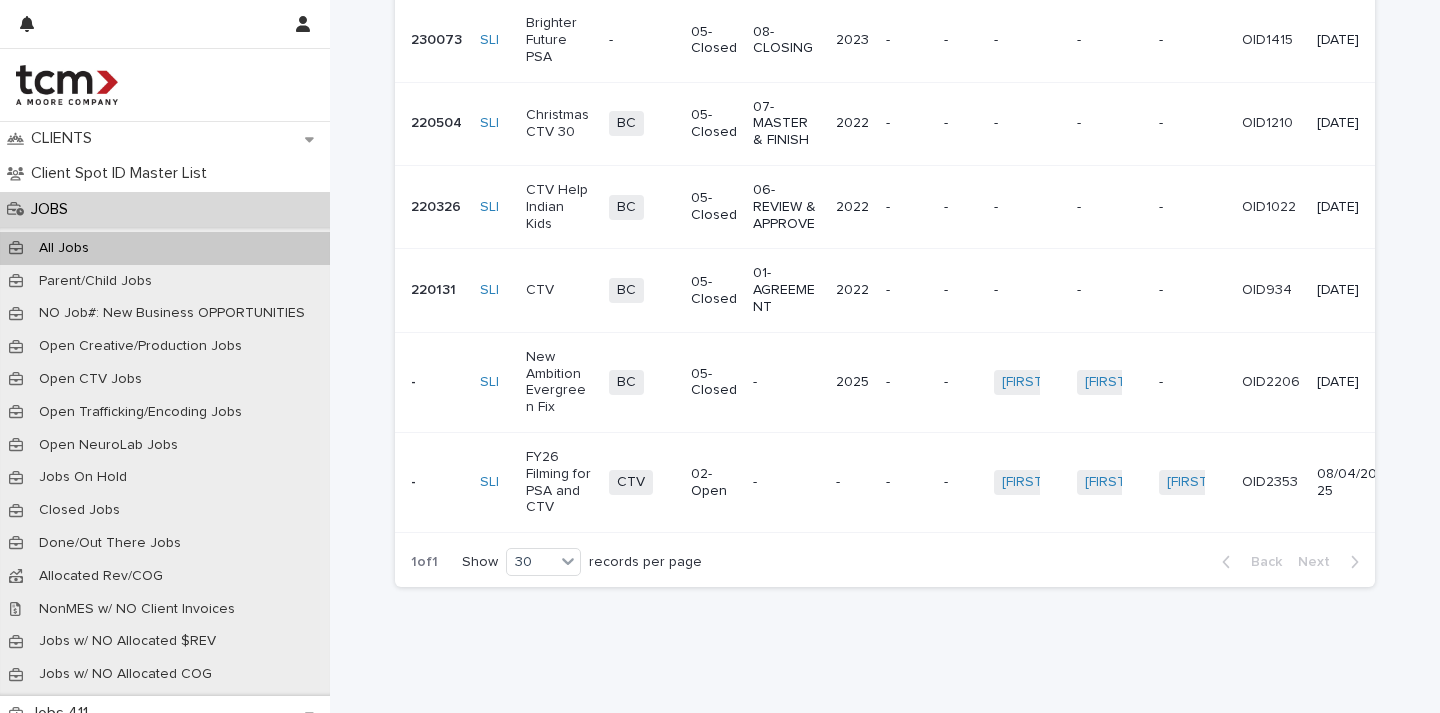 click on "CTV Help Indian Kids" at bounding box center (559, 207) 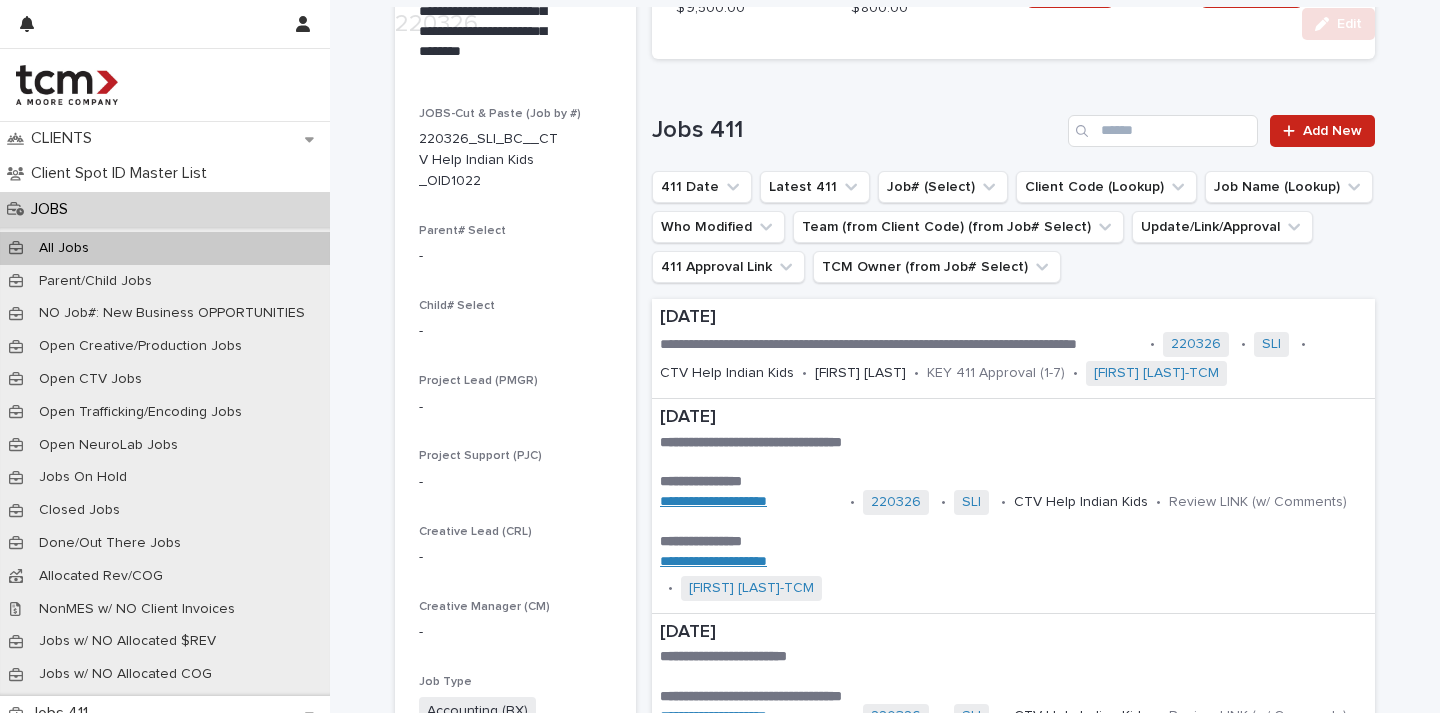 scroll, scrollTop: 388, scrollLeft: 0, axis: vertical 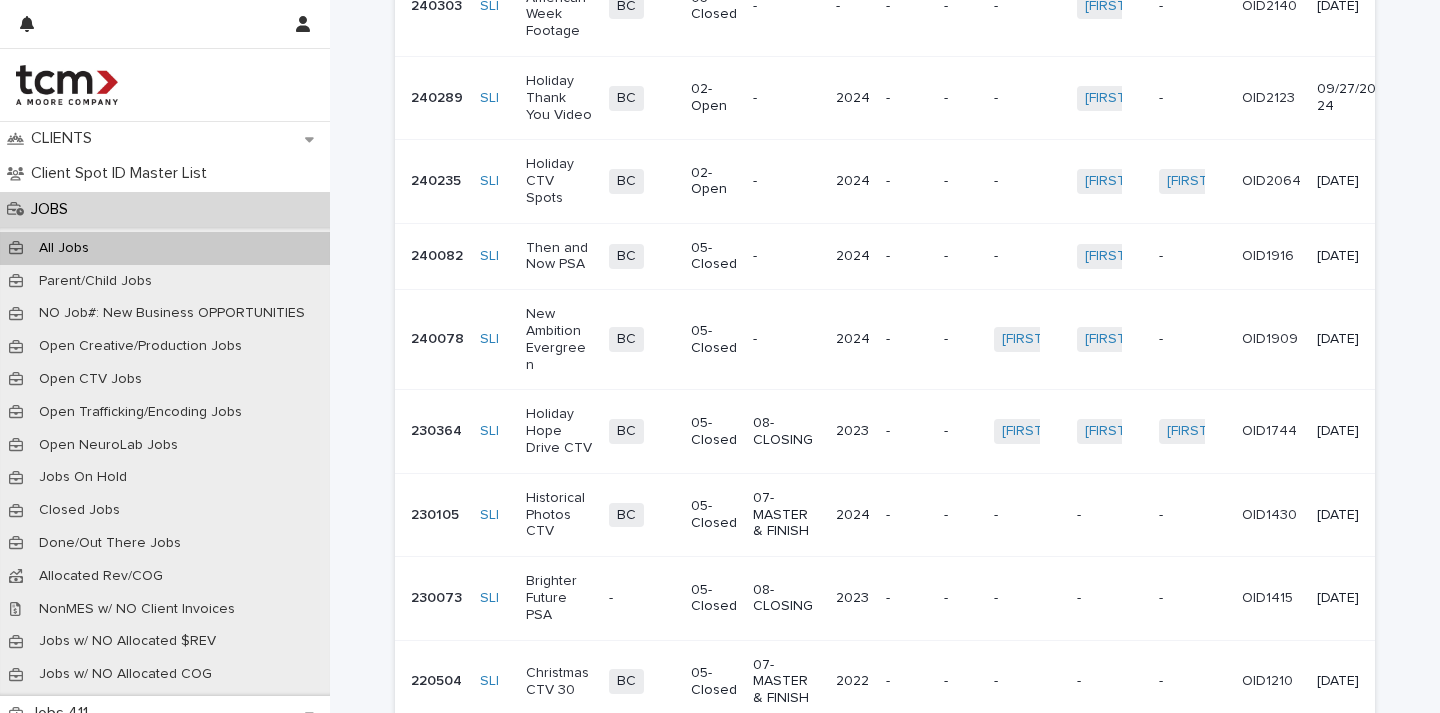 click on "Holiday Hope Drive CTV" at bounding box center (559, 431) 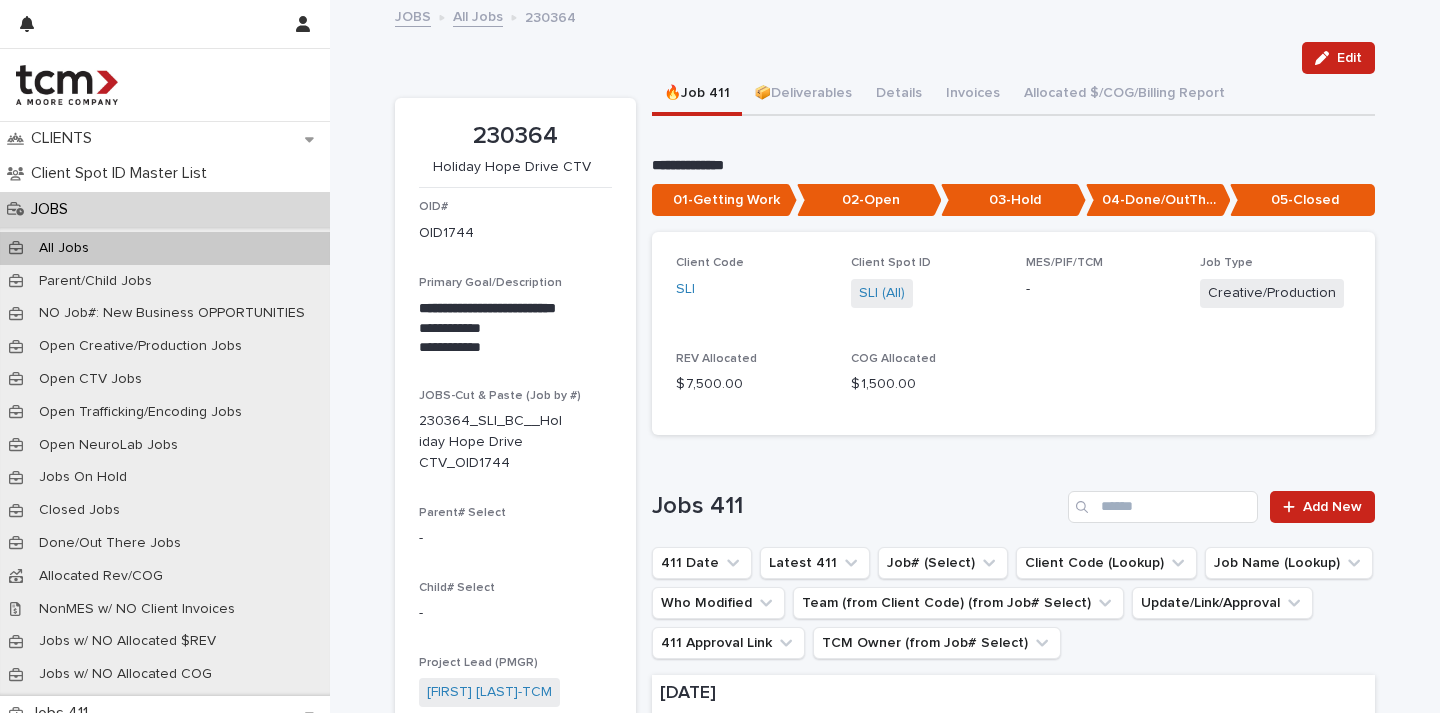scroll, scrollTop: 0, scrollLeft: 0, axis: both 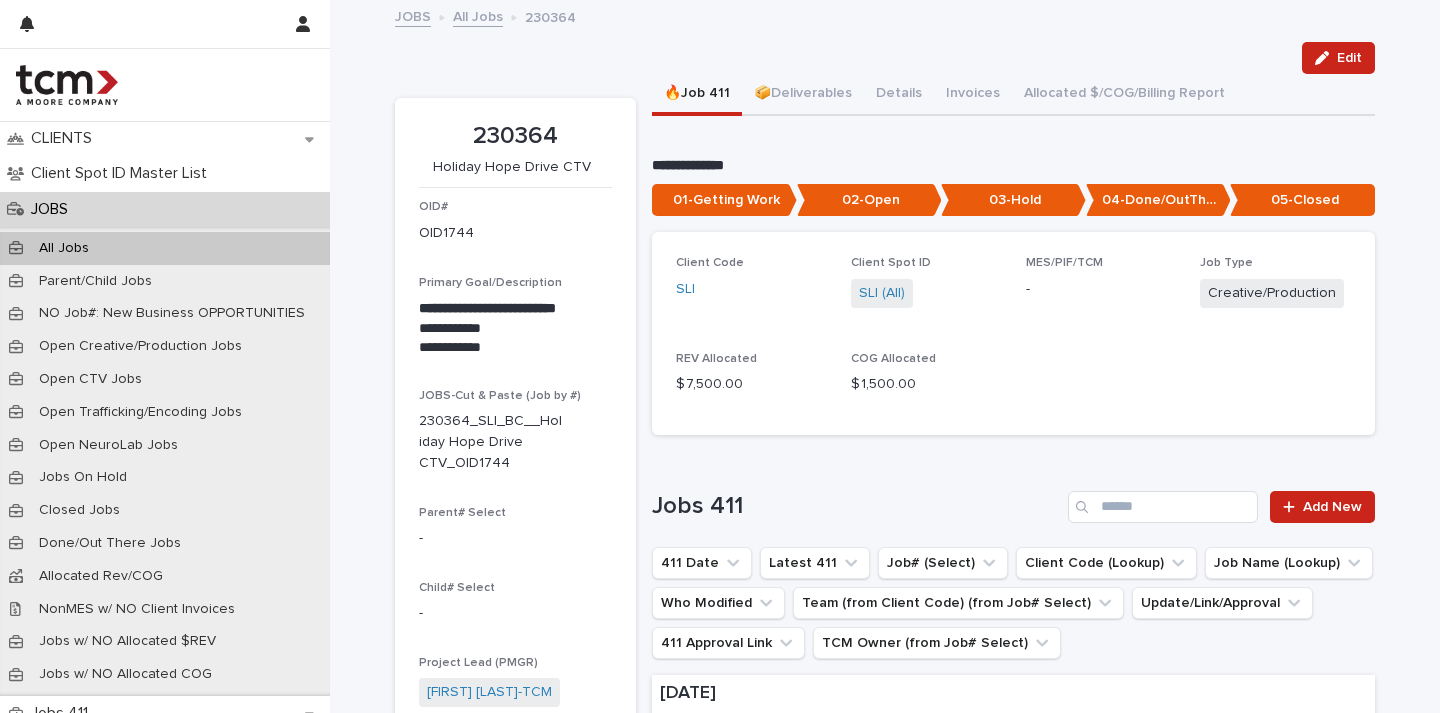 click on "All Jobs" at bounding box center [64, 248] 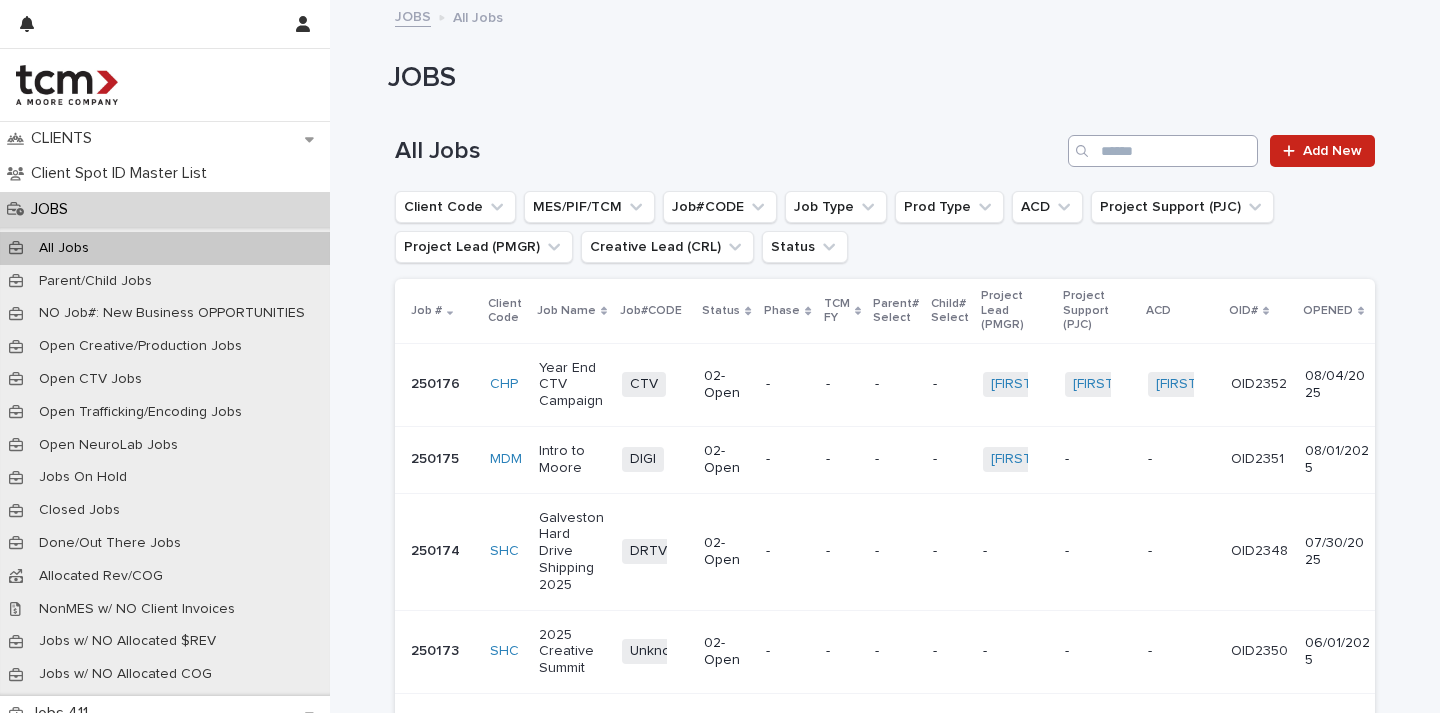 scroll, scrollTop: 0, scrollLeft: 0, axis: both 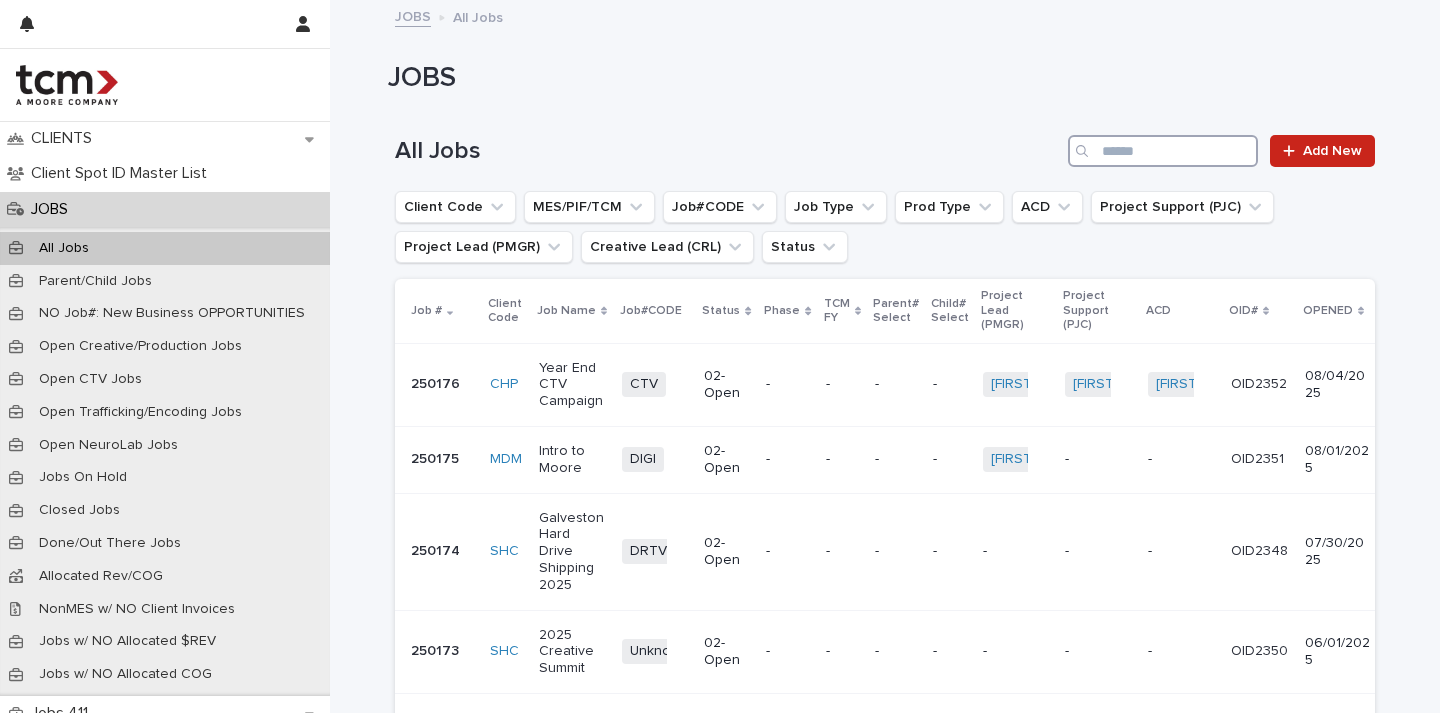 click at bounding box center (1163, 151) 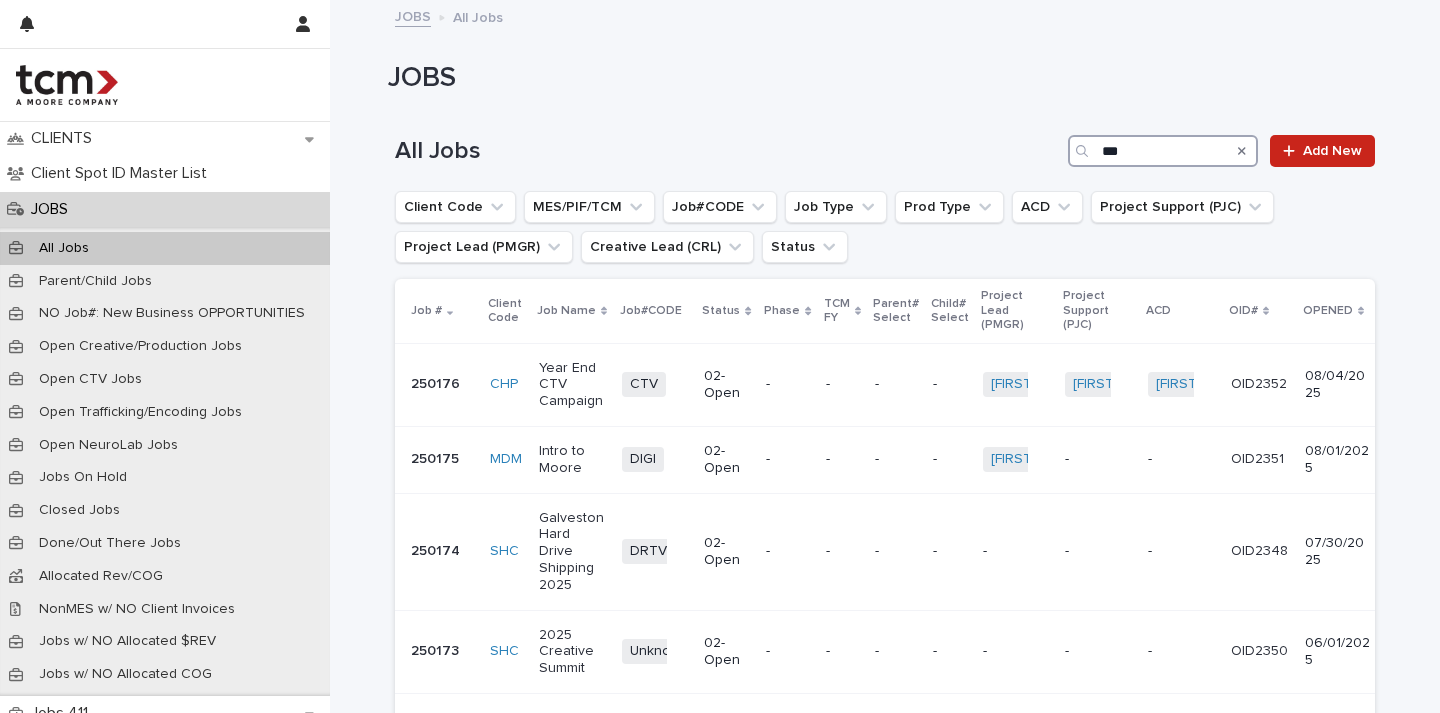 type on "***" 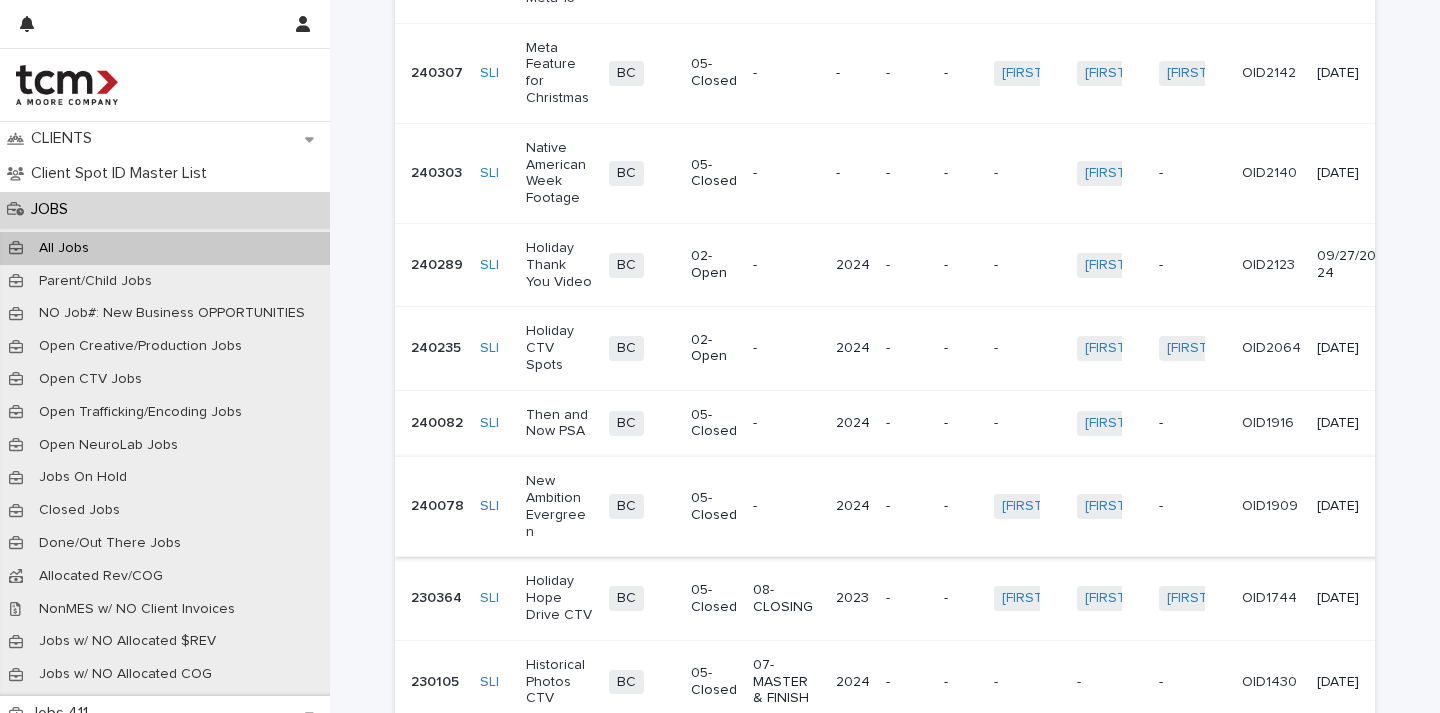scroll, scrollTop: 483, scrollLeft: 0, axis: vertical 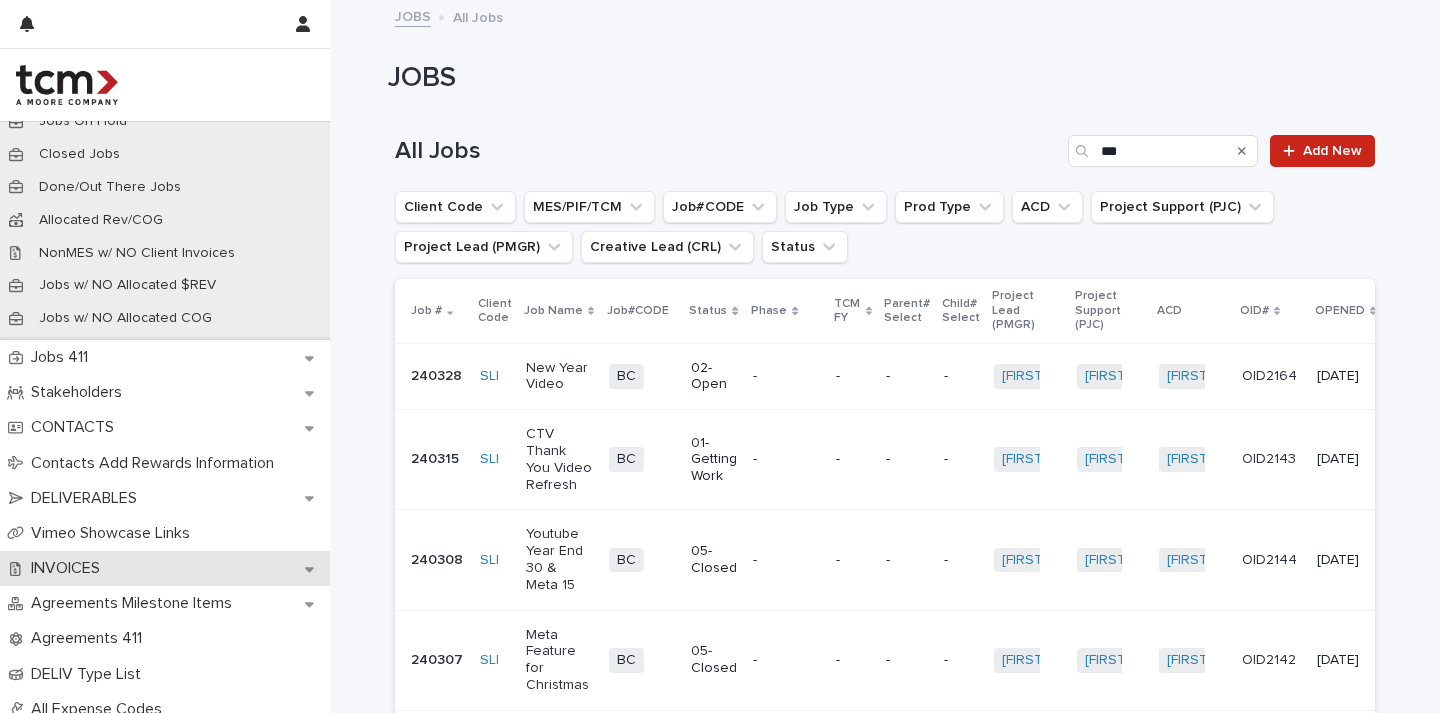 click on "INVOICES" at bounding box center [69, 568] 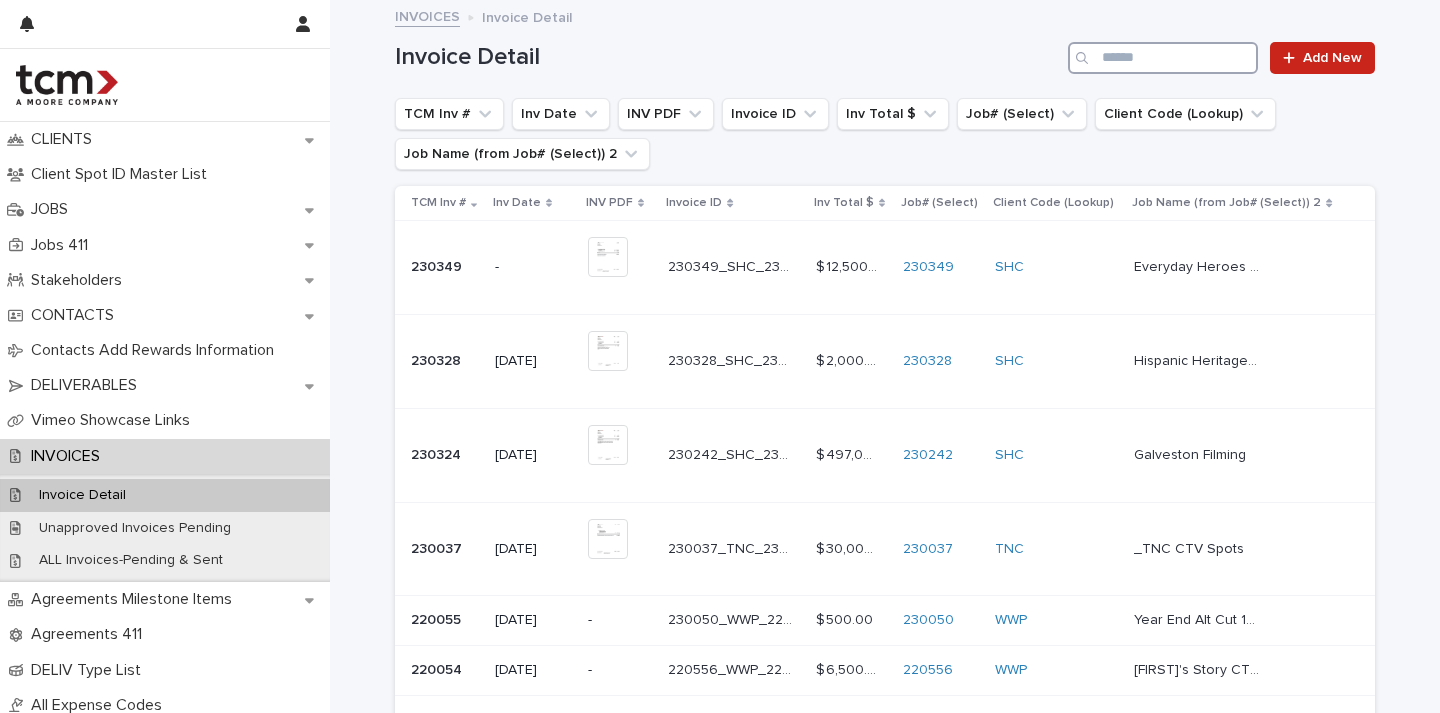 click at bounding box center [1163, 58] 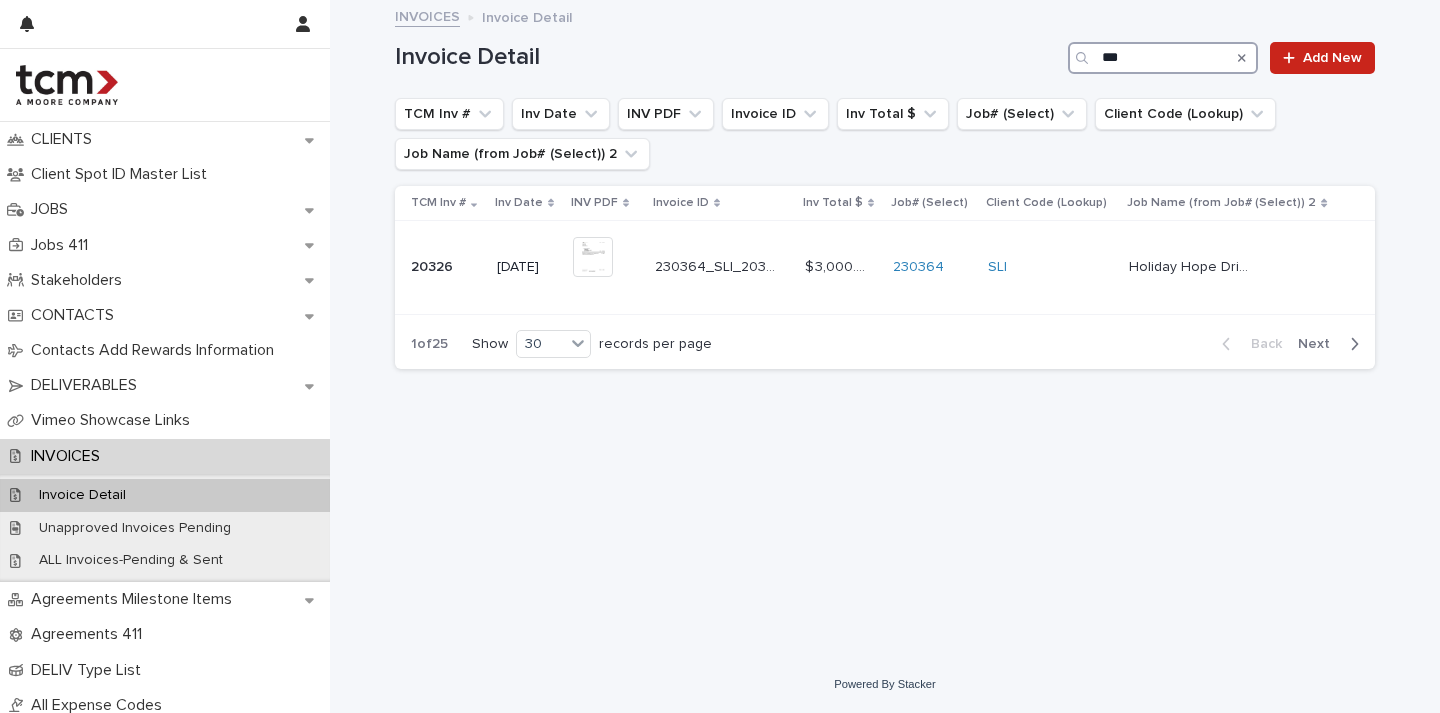type on "***" 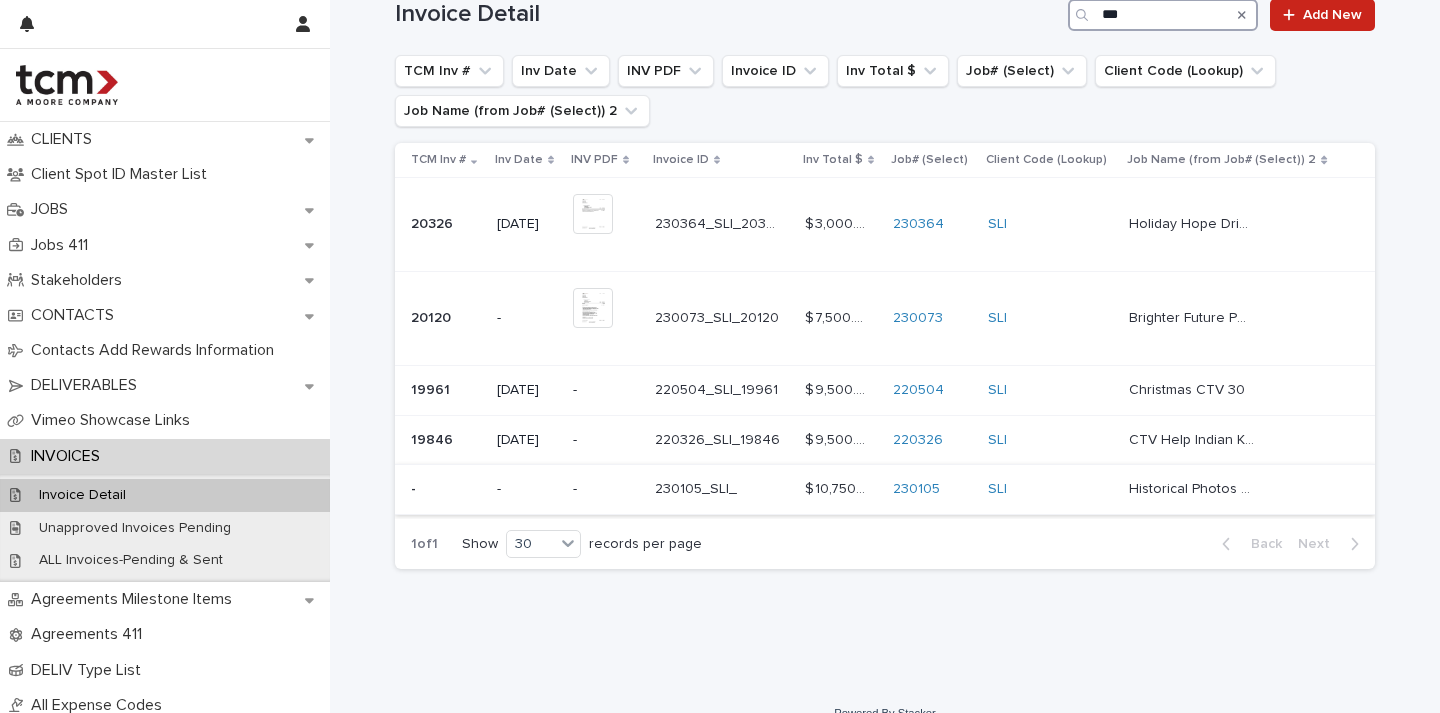 scroll, scrollTop: 45, scrollLeft: 0, axis: vertical 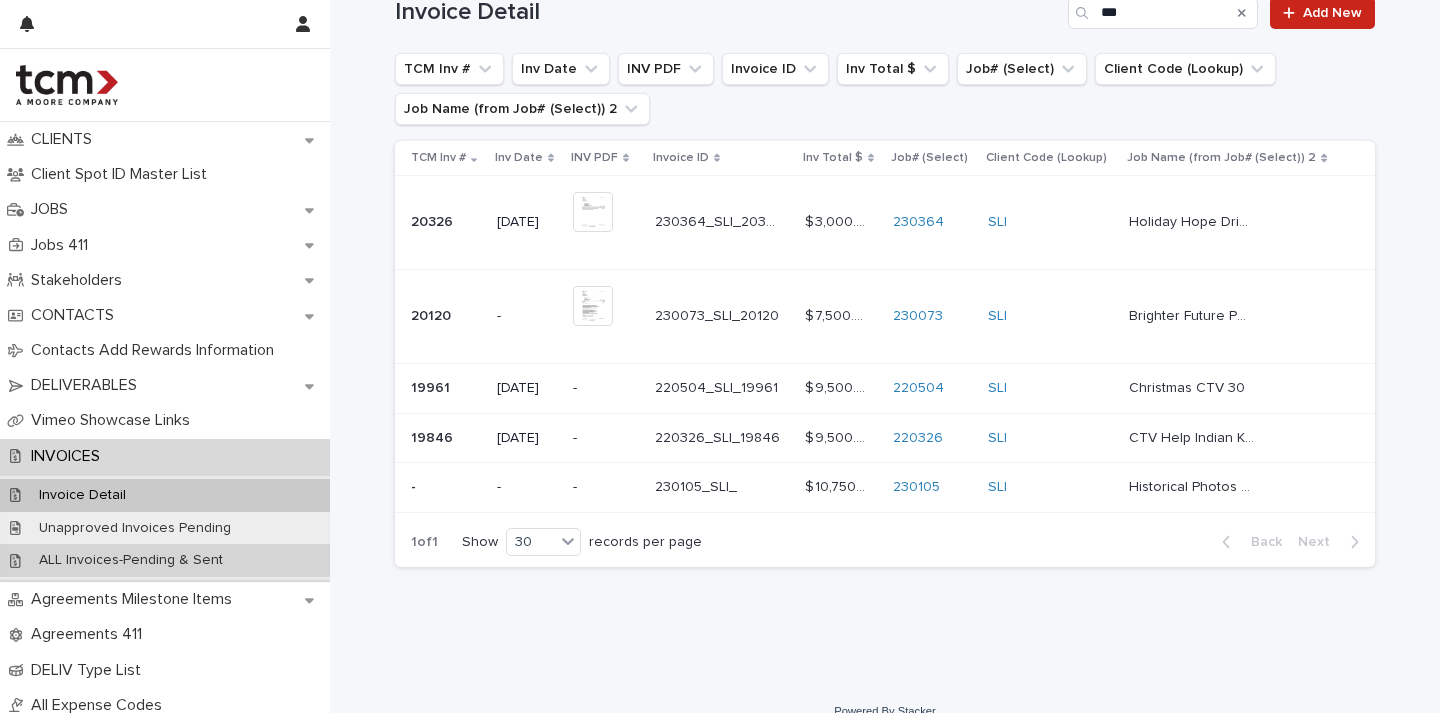 click on "ALL Invoices-Pending & Sent" at bounding box center [131, 560] 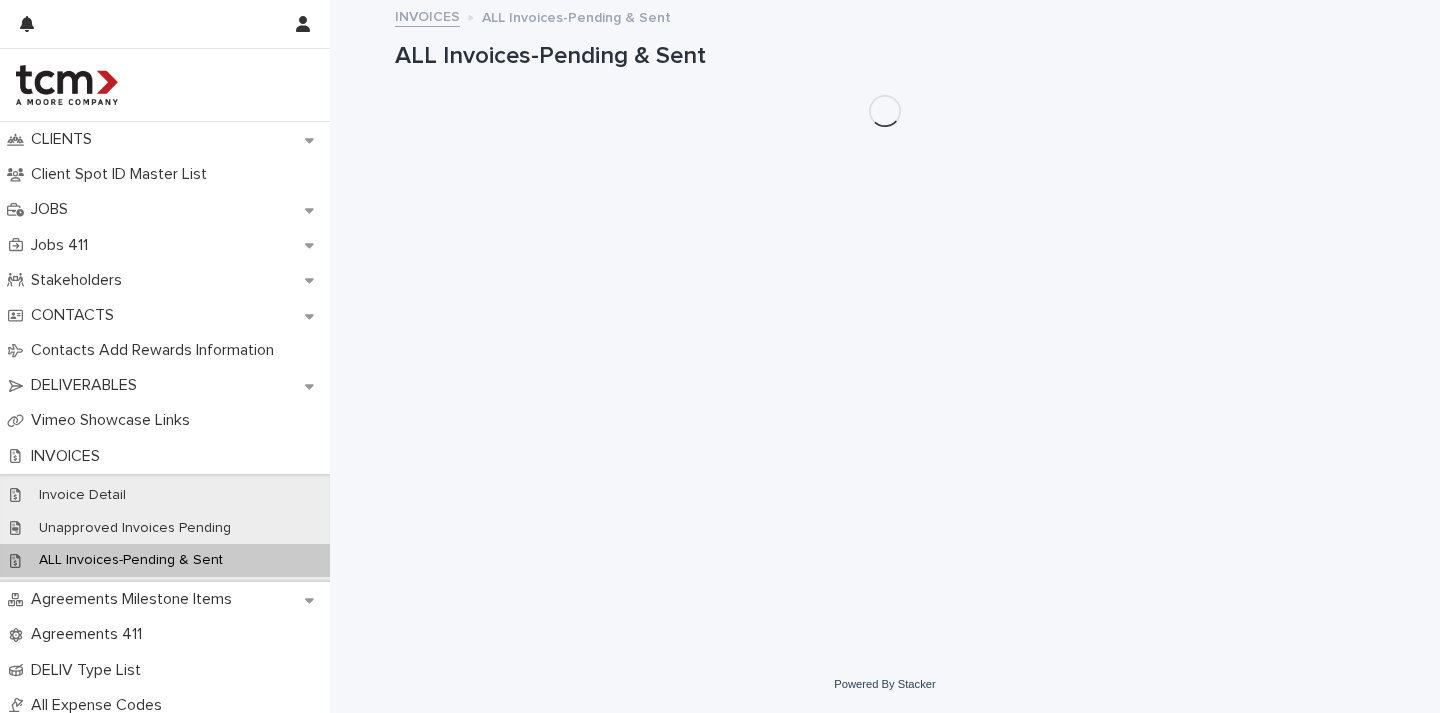 scroll, scrollTop: 0, scrollLeft: 0, axis: both 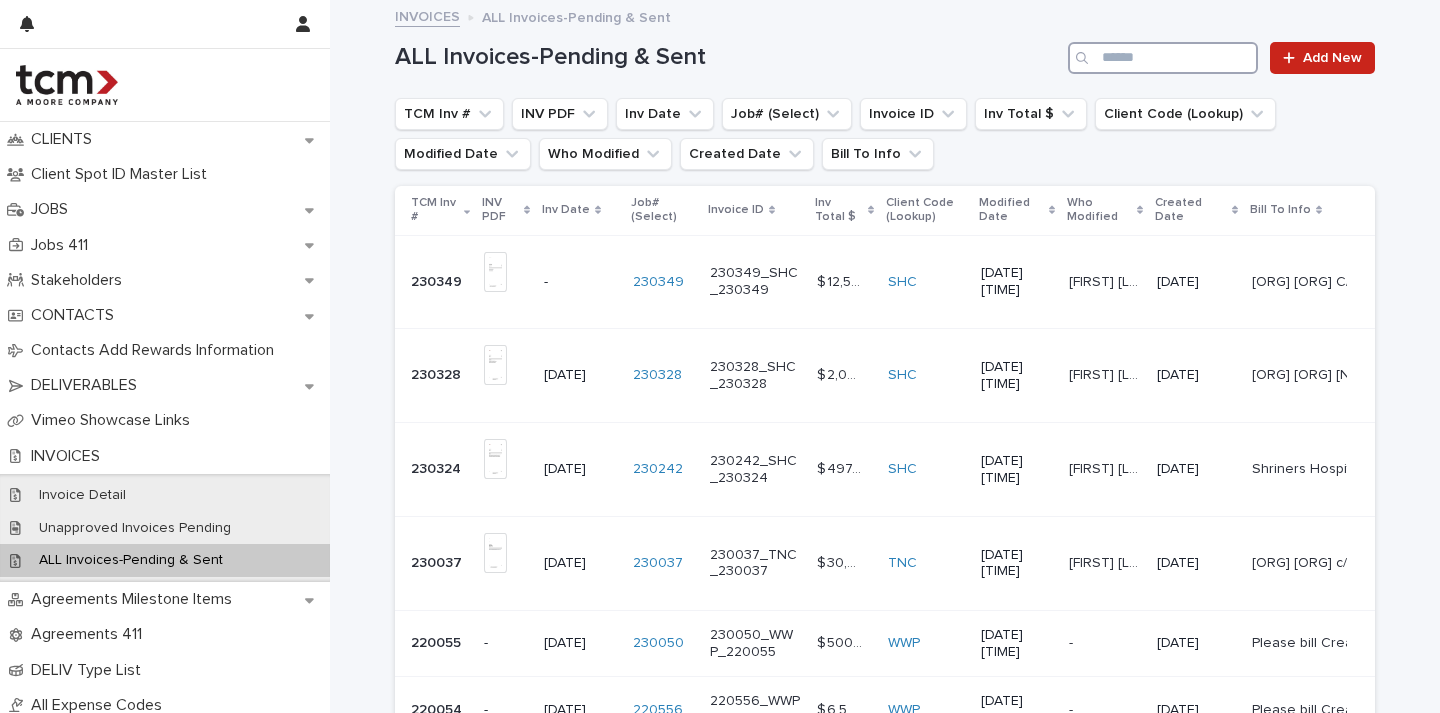 click at bounding box center [1163, 58] 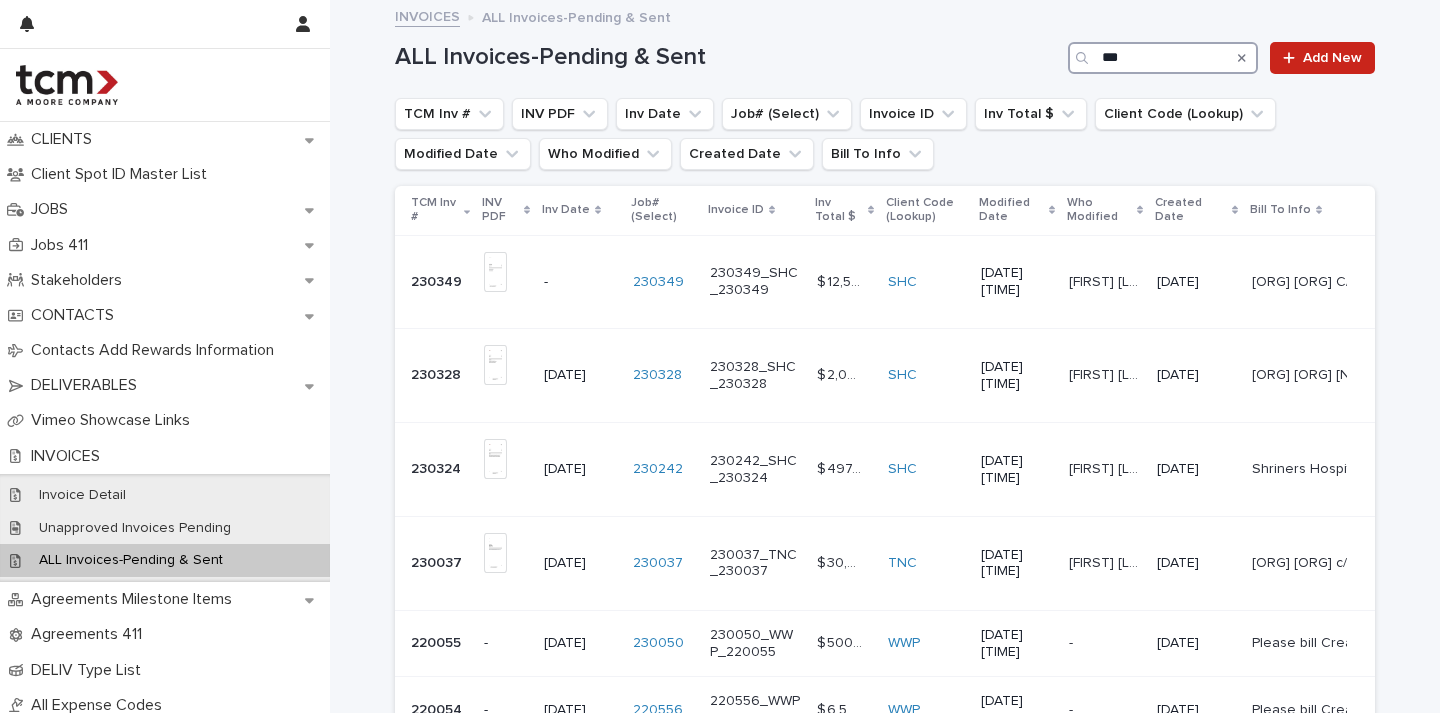 type on "***" 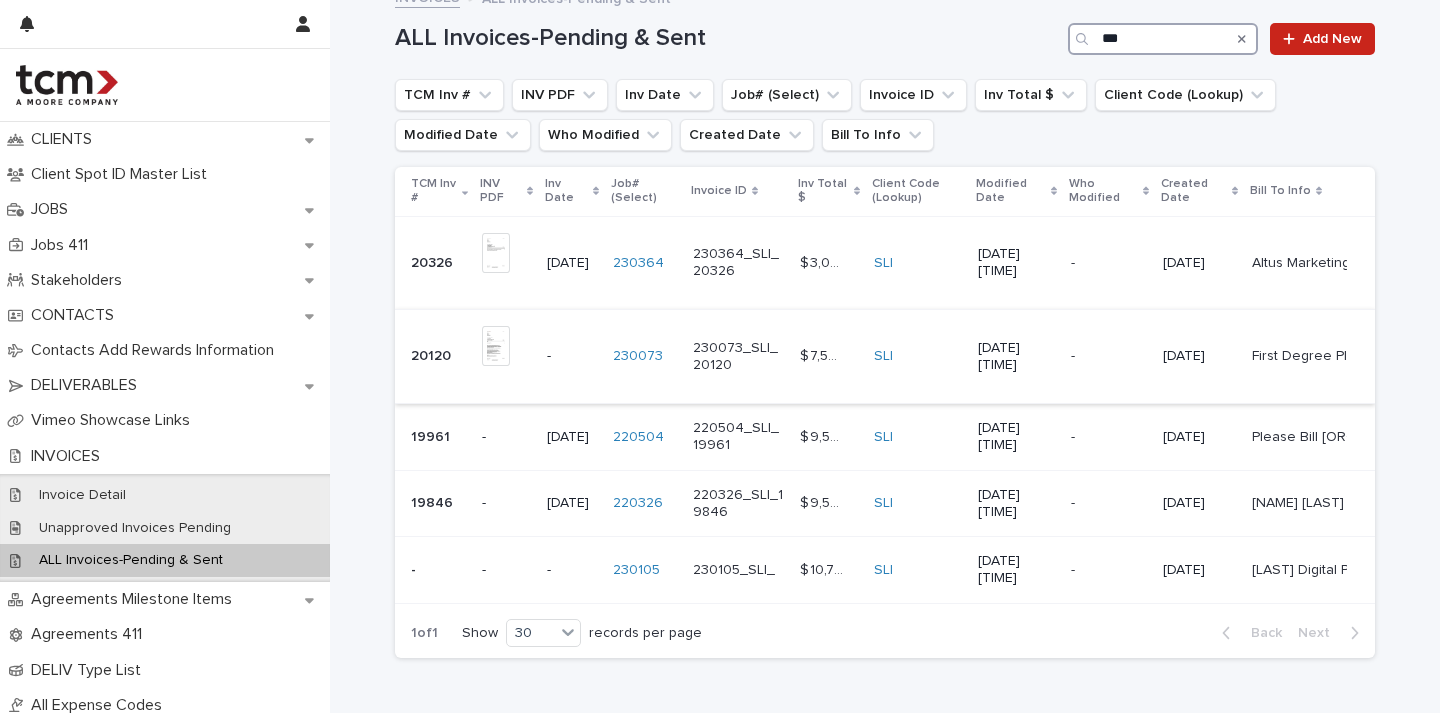 scroll, scrollTop: 21, scrollLeft: 0, axis: vertical 